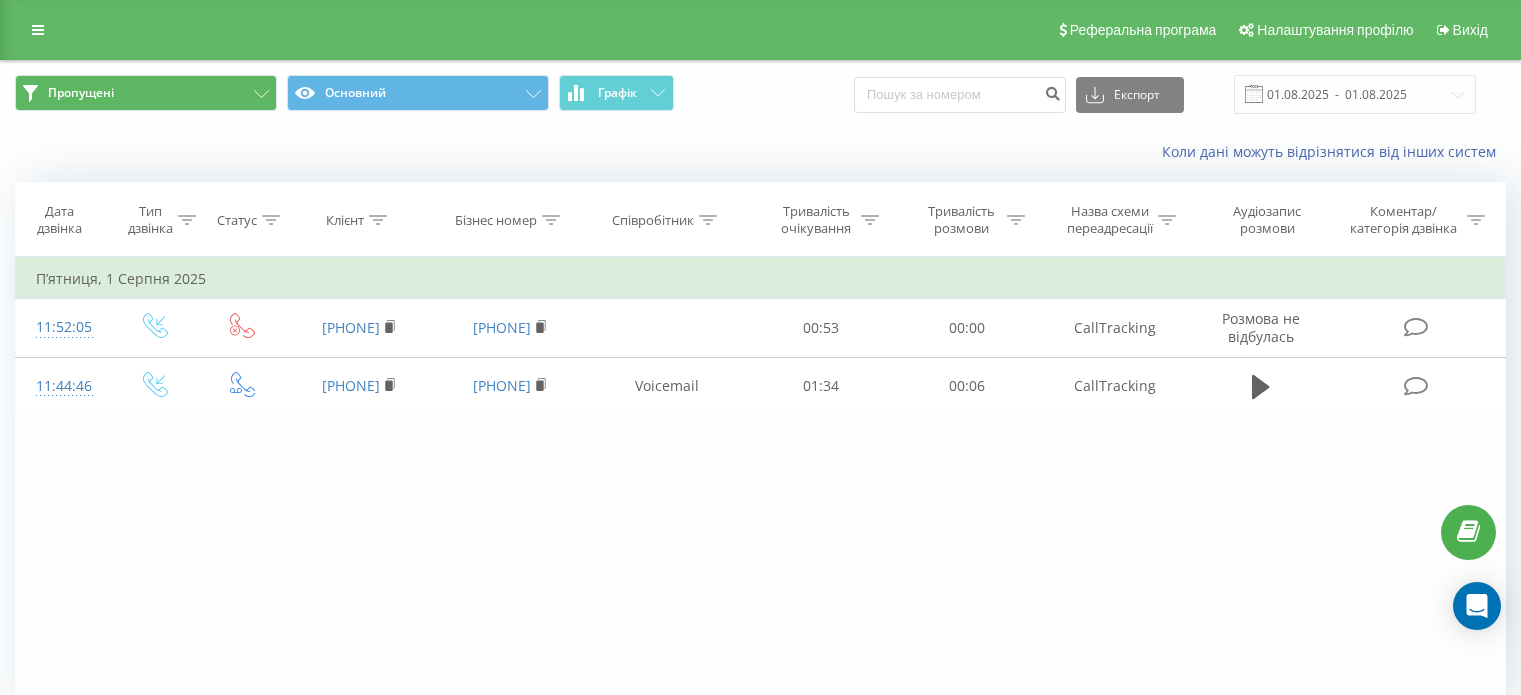 scroll, scrollTop: 0, scrollLeft: 0, axis: both 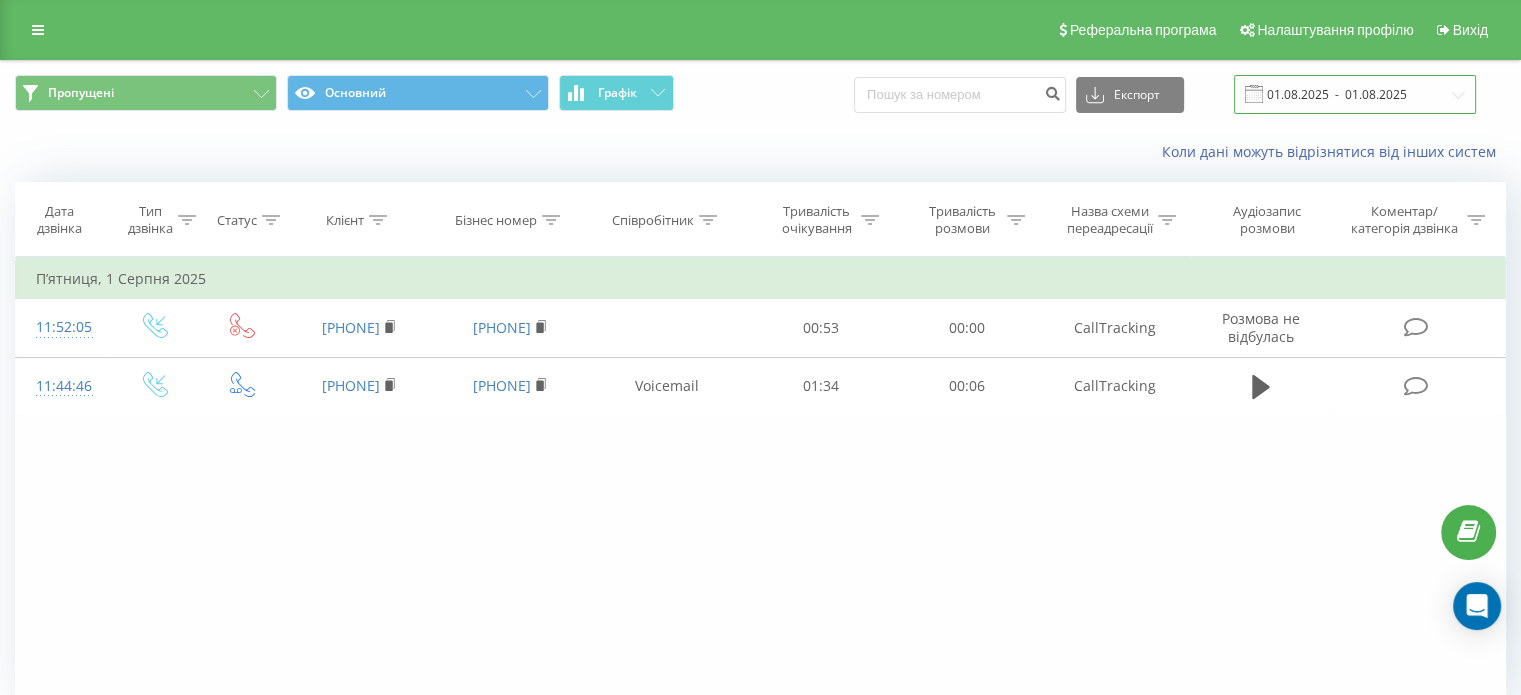 click on "01.08.2025  -  01.08.2025" at bounding box center (1355, 94) 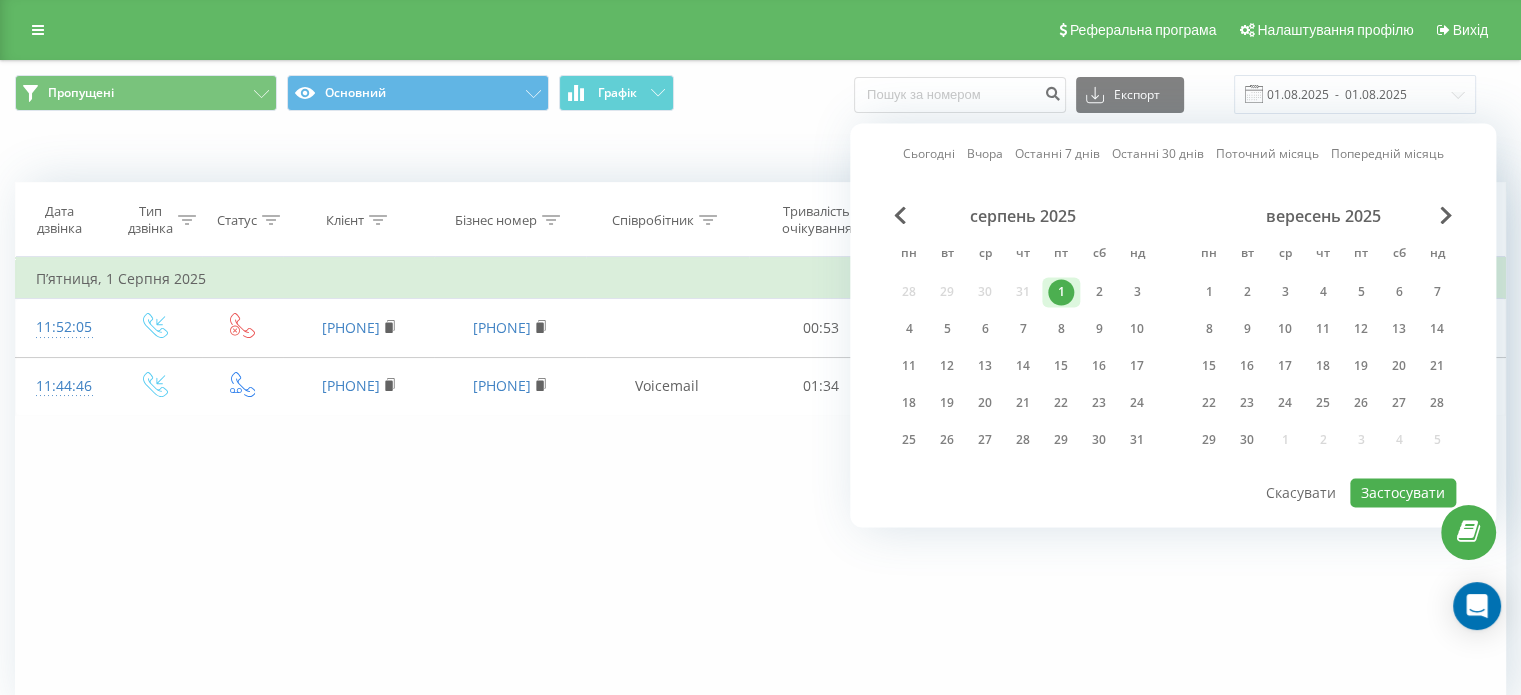 click on "1" at bounding box center (1061, 292) 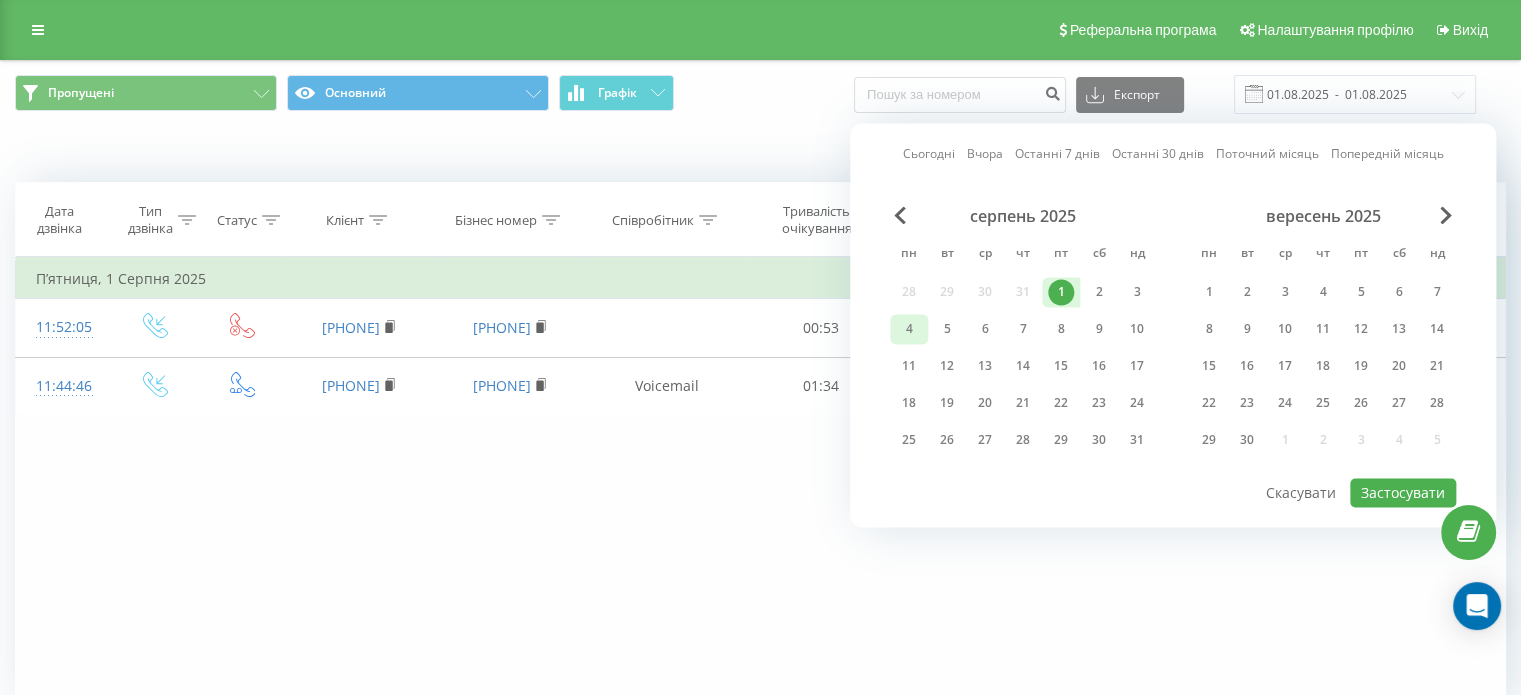 click on "4" at bounding box center [909, 329] 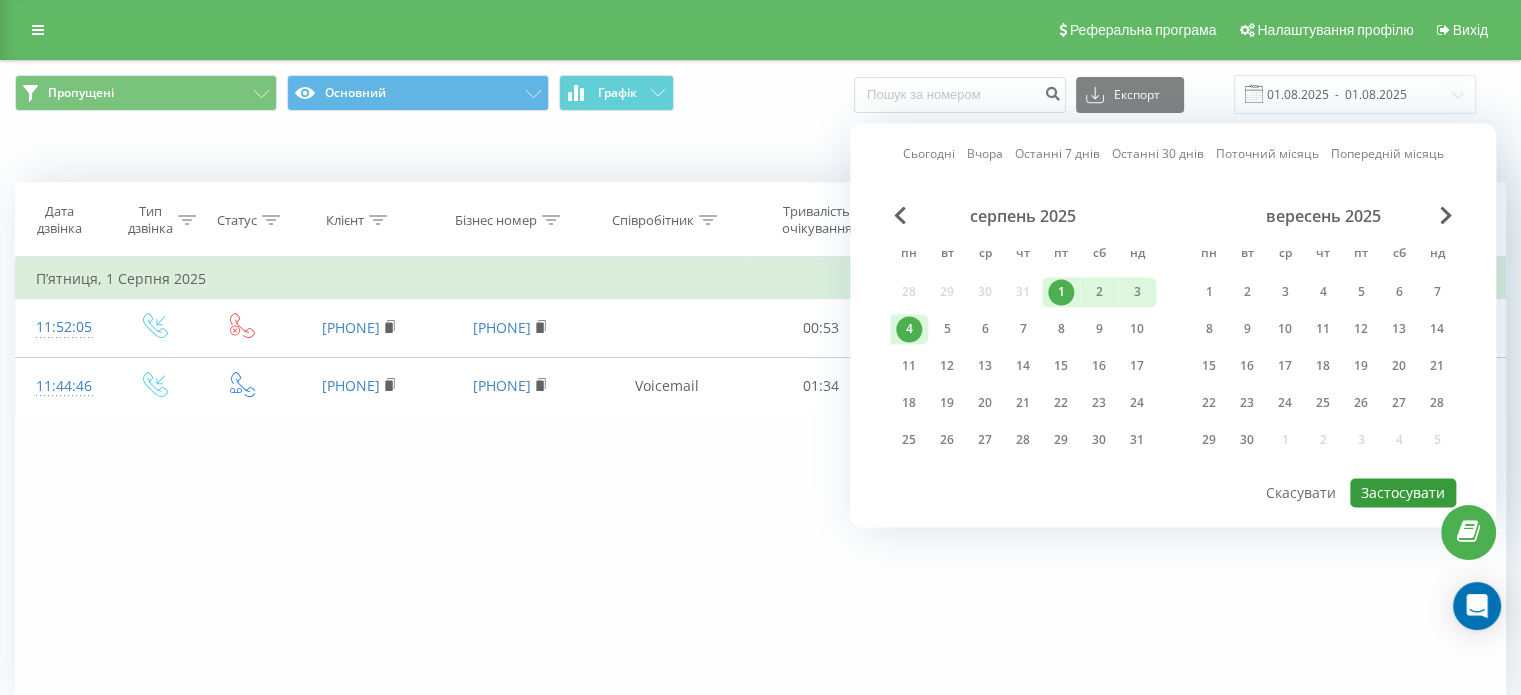 click on "Застосувати" at bounding box center (1403, 492) 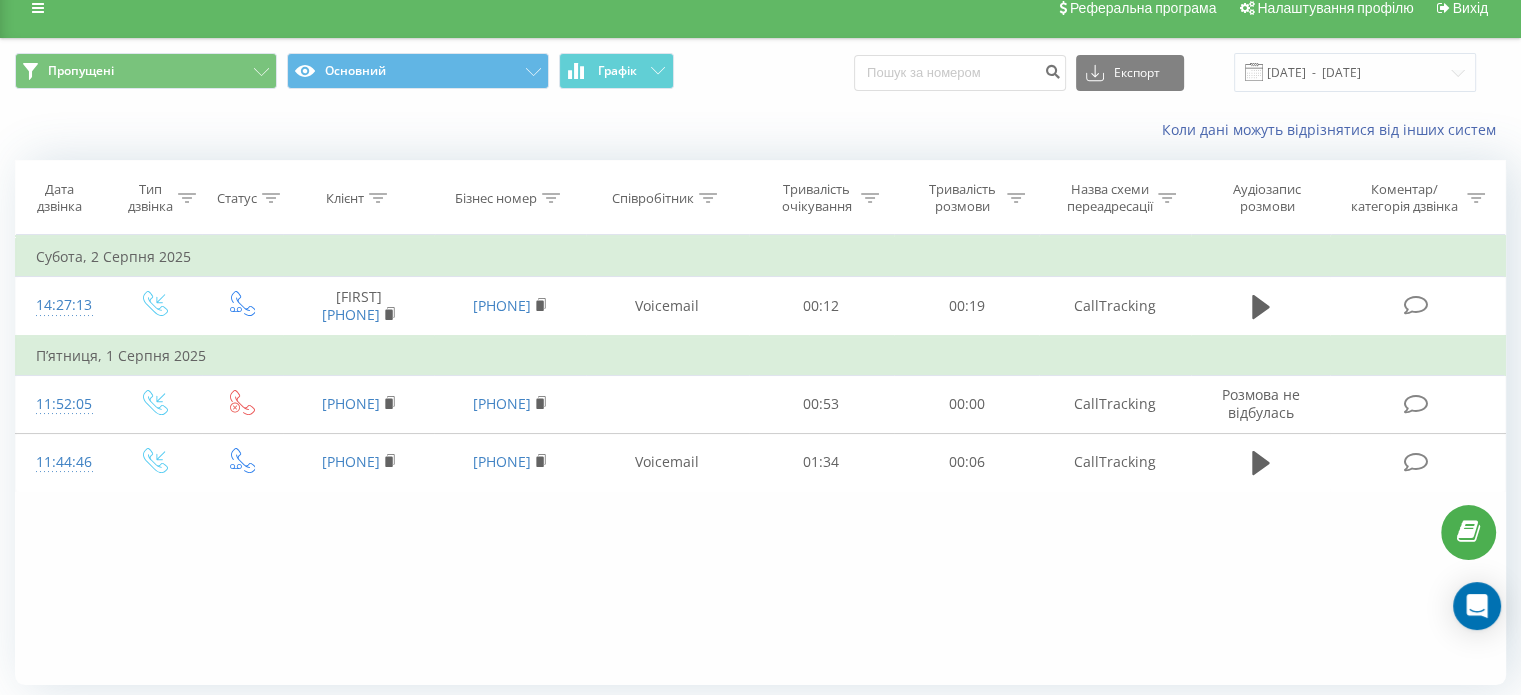 scroll, scrollTop: 0, scrollLeft: 0, axis: both 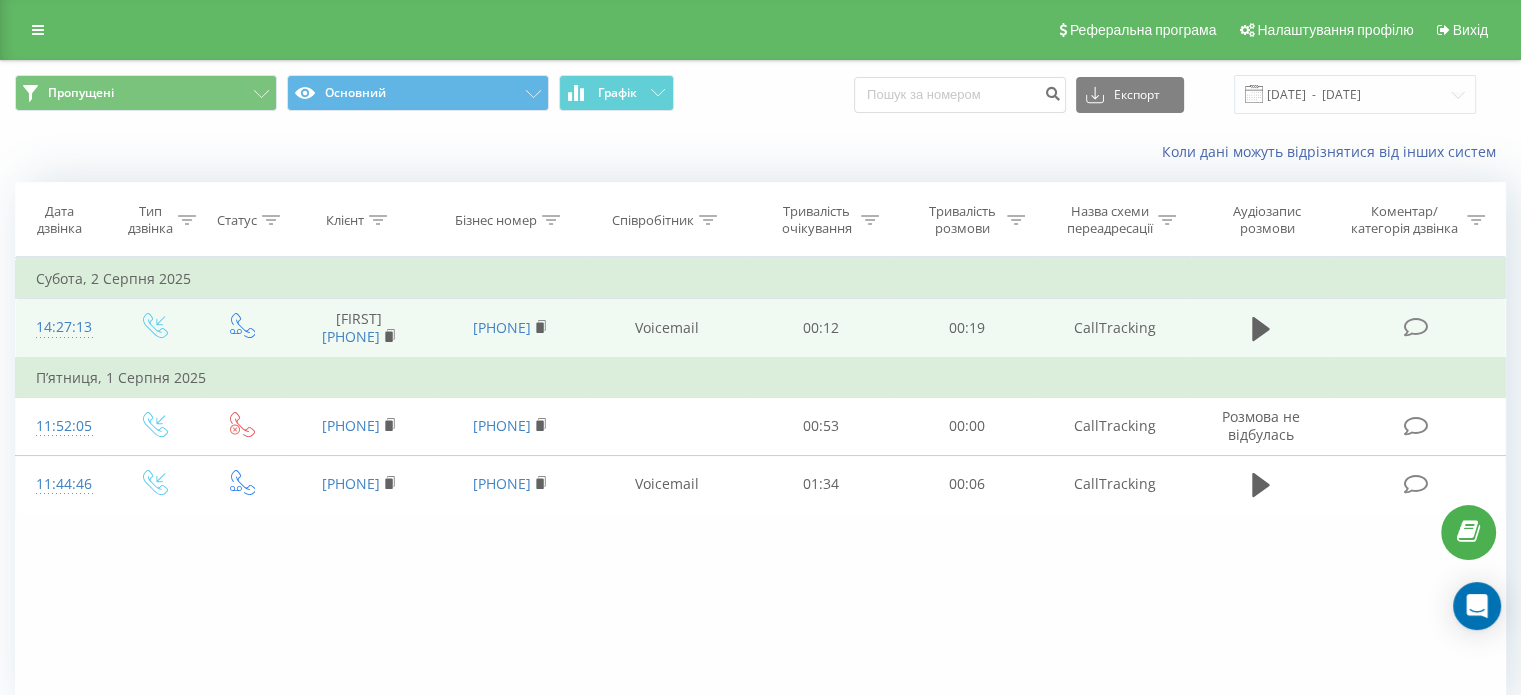 drag, startPoint x: 423, startPoint y: 333, endPoint x: 303, endPoint y: 335, distance: 120.01666 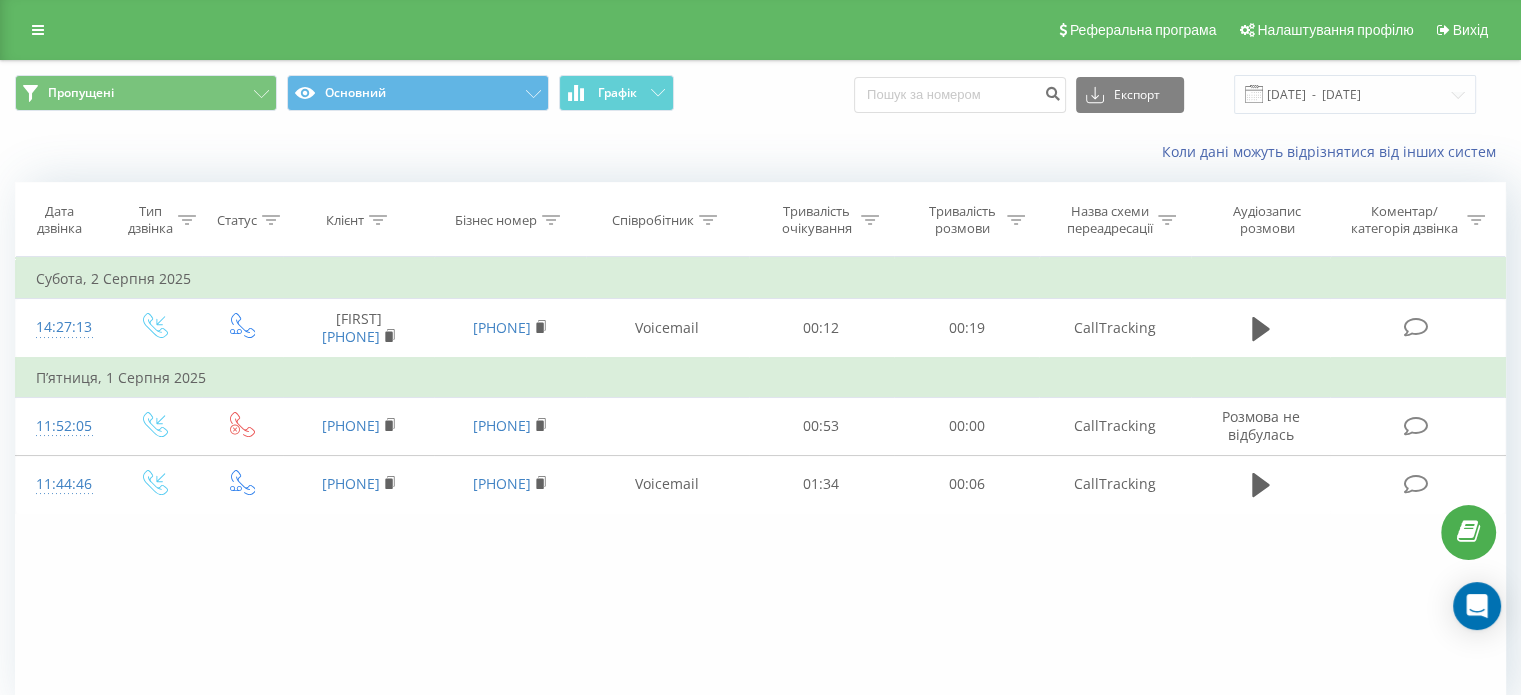 click on "Фільтрувати за умовою Дорівнює Введіть значення Скасувати OK Фільтрувати за умовою Дорівнює Введіть значення Скасувати OK Фільтрувати за умовою Містить Скасувати OK Фільтрувати за умовою Містить Скасувати OK Фільтрувати за умовою Містить Скасувати OK Фільтрувати за умовою Дорівнює Скасувати OK Фільтрувати за умовою Дорівнює Скасувати OK Фільтрувати за умовою Містить Скасувати OK Фільтрувати за умовою Дорівнює Введіть значення Скасувати OK Субота, [DATE]  14:27:13         [FIRST] [PHONE] [PHONE] Voicemail 00:12 00:19 CallTracking П’ятниця, [DATE]  11:52:05         [PHONE] [PHONE] 00:53" at bounding box center [760, 482] 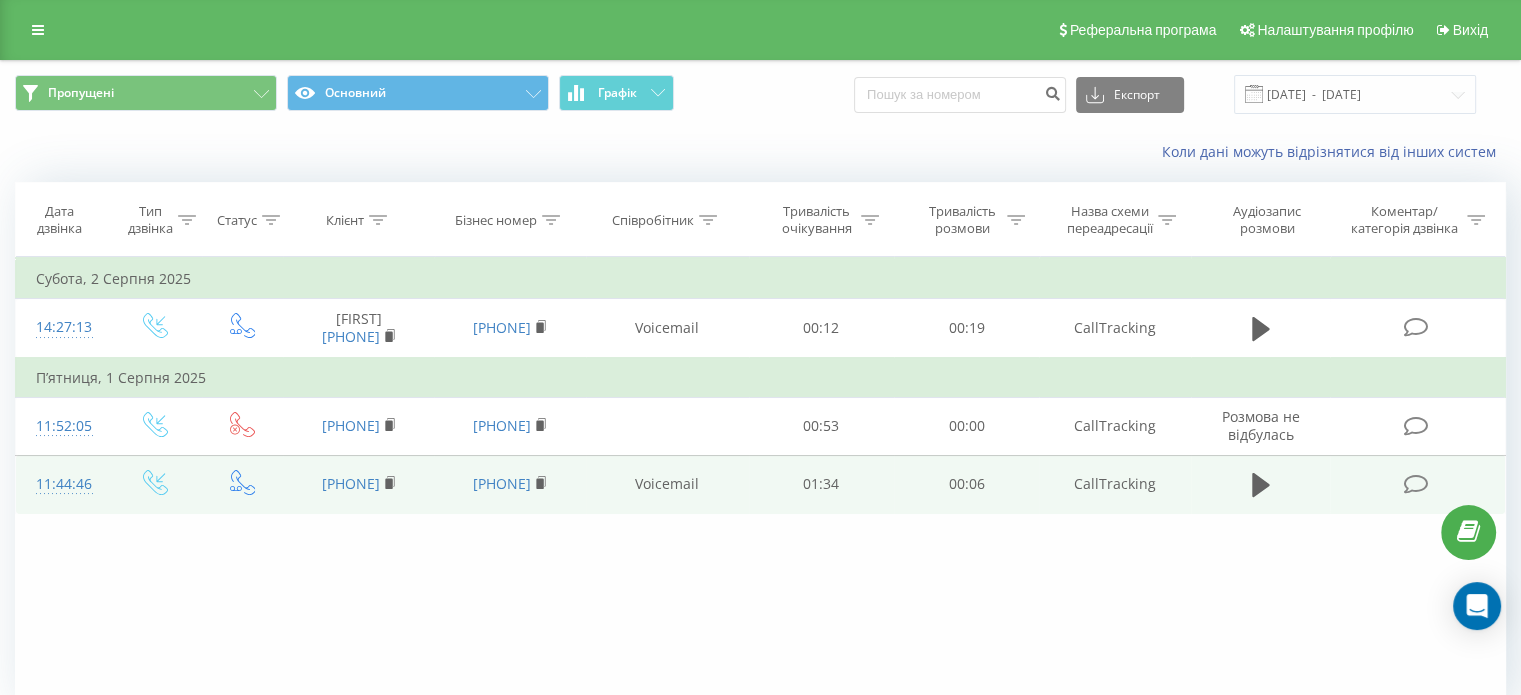 drag, startPoint x: 302, startPoint y: 487, endPoint x: 414, endPoint y: 490, distance: 112.04017 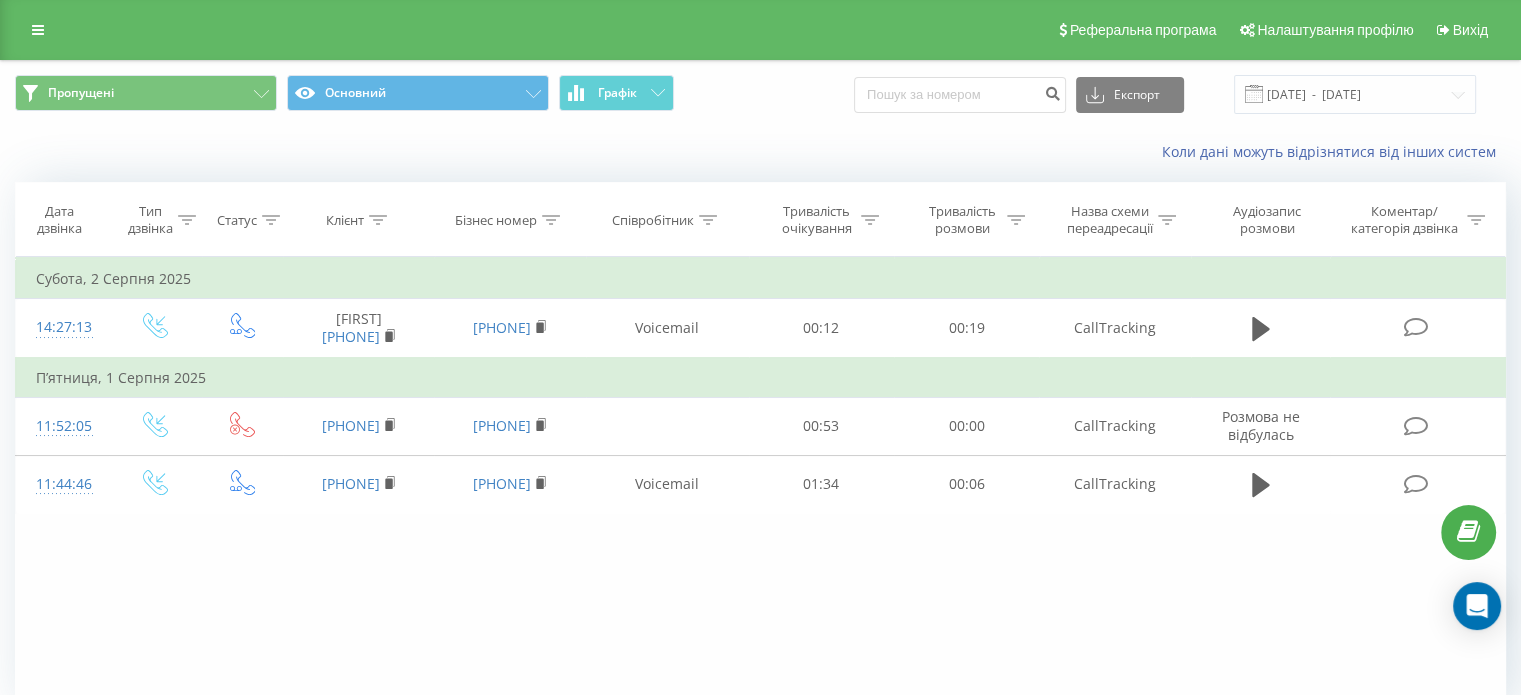 copy on "[PHONE]" 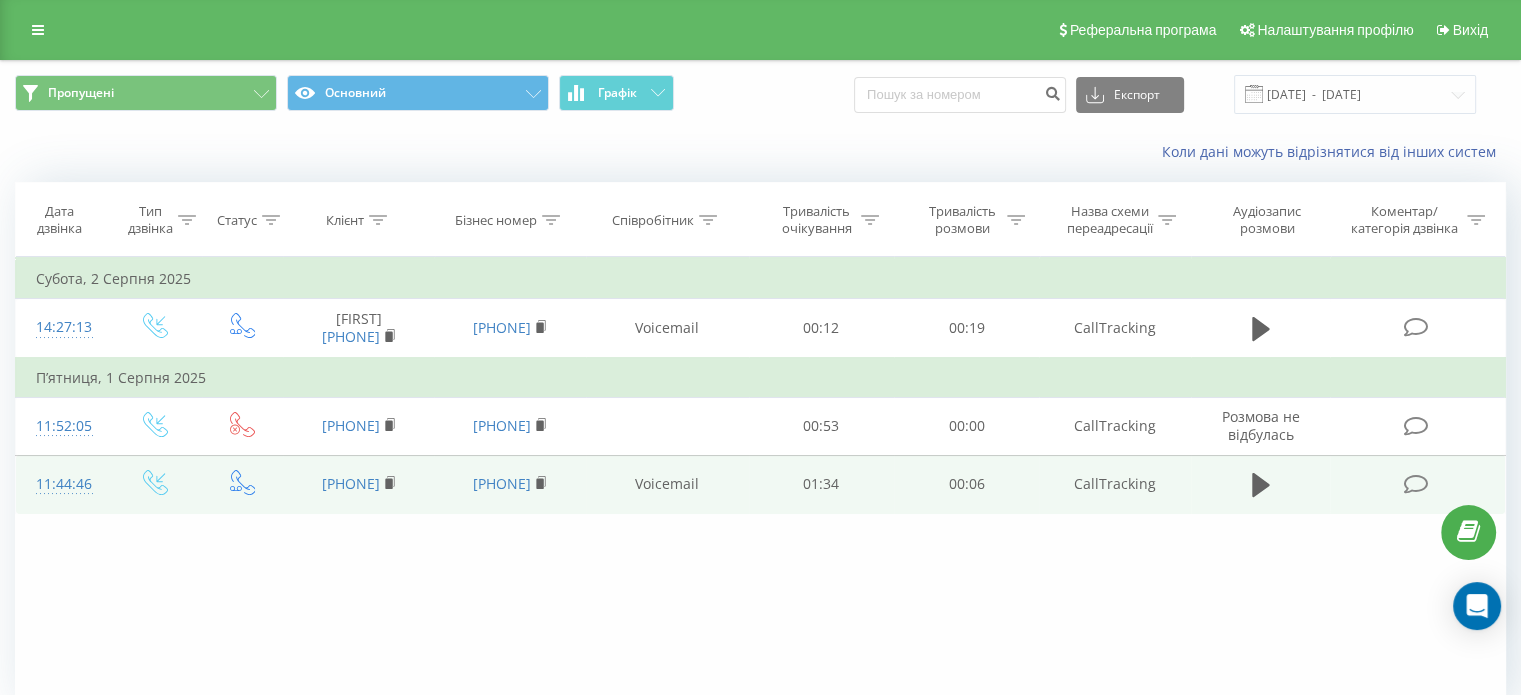 click on "[PHONE]" at bounding box center [358, 484] 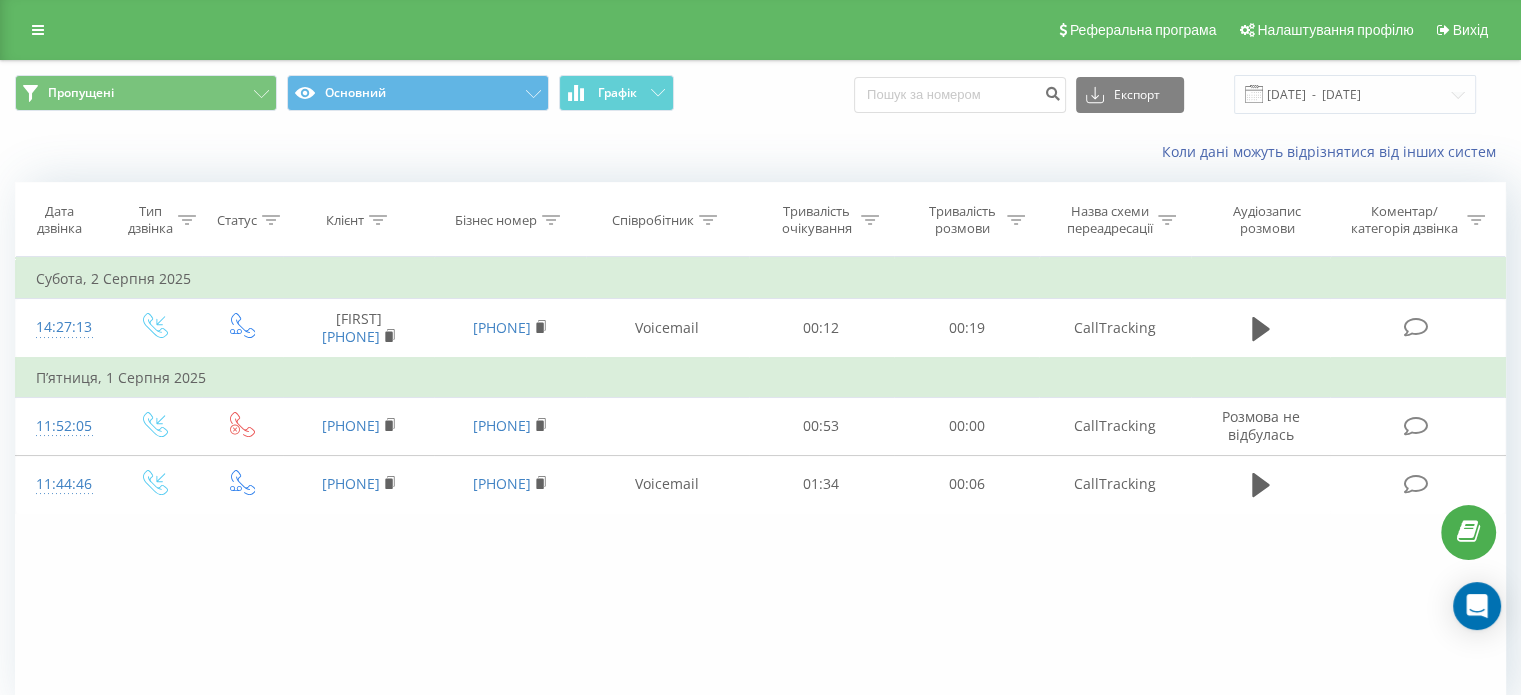 copy on "[PHONE]" 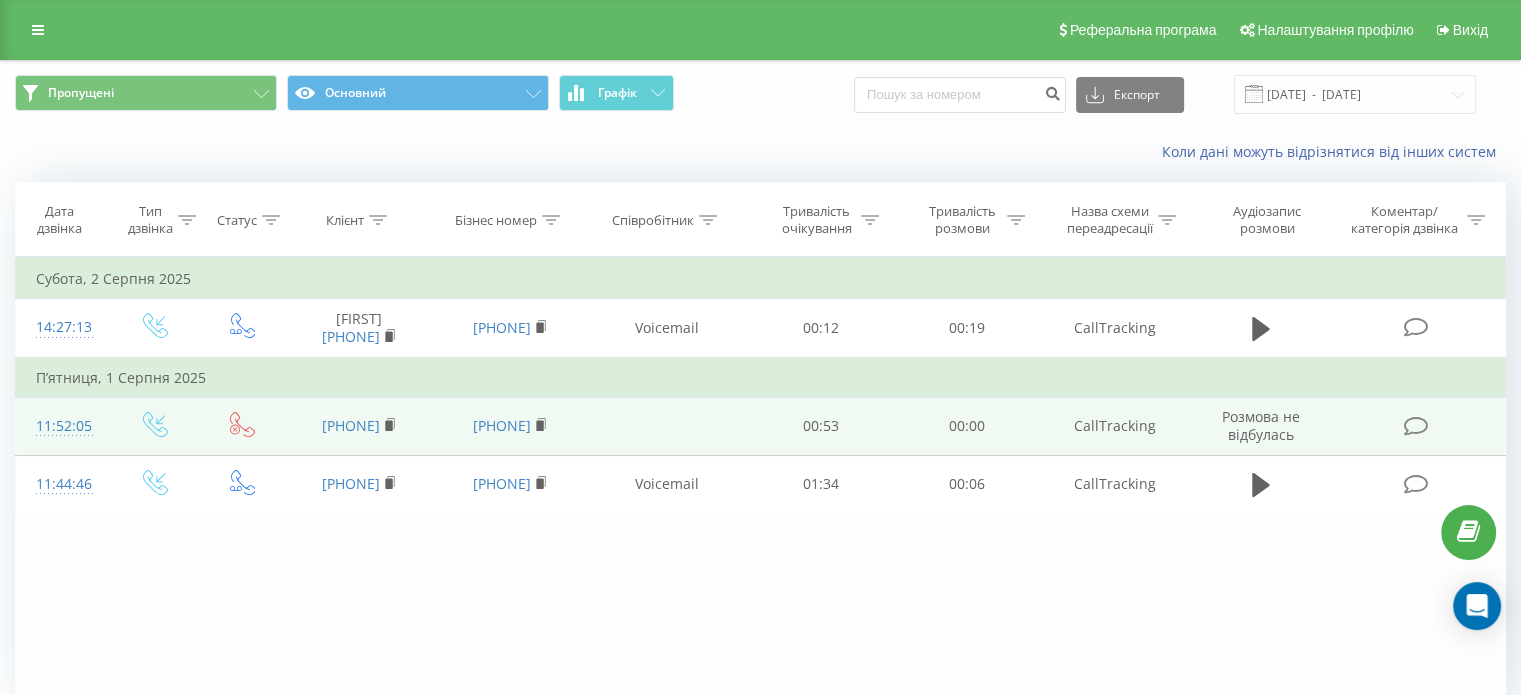 drag, startPoint x: 292, startPoint y: 427, endPoint x: 431, endPoint y: 427, distance: 139 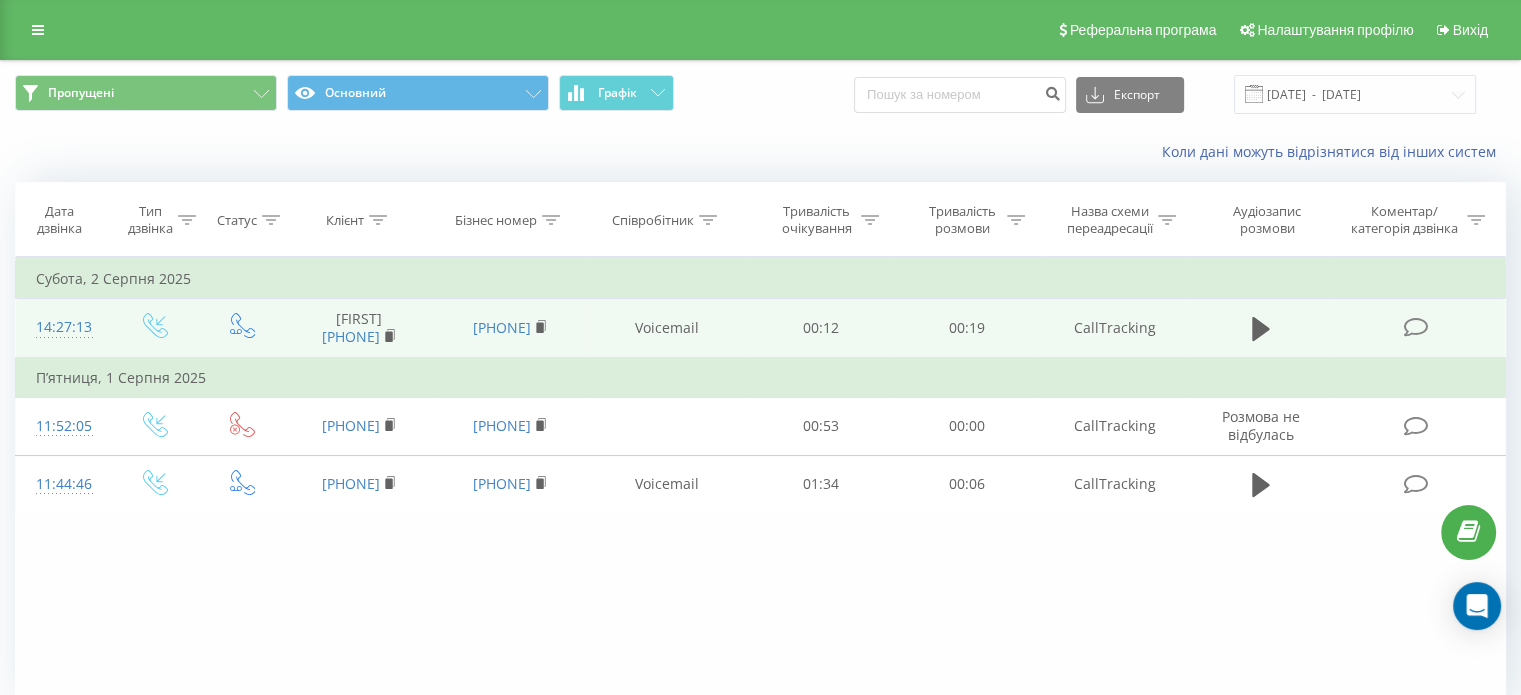 drag, startPoint x: 306, startPoint y: 335, endPoint x: 422, endPoint y: 331, distance: 116.06895 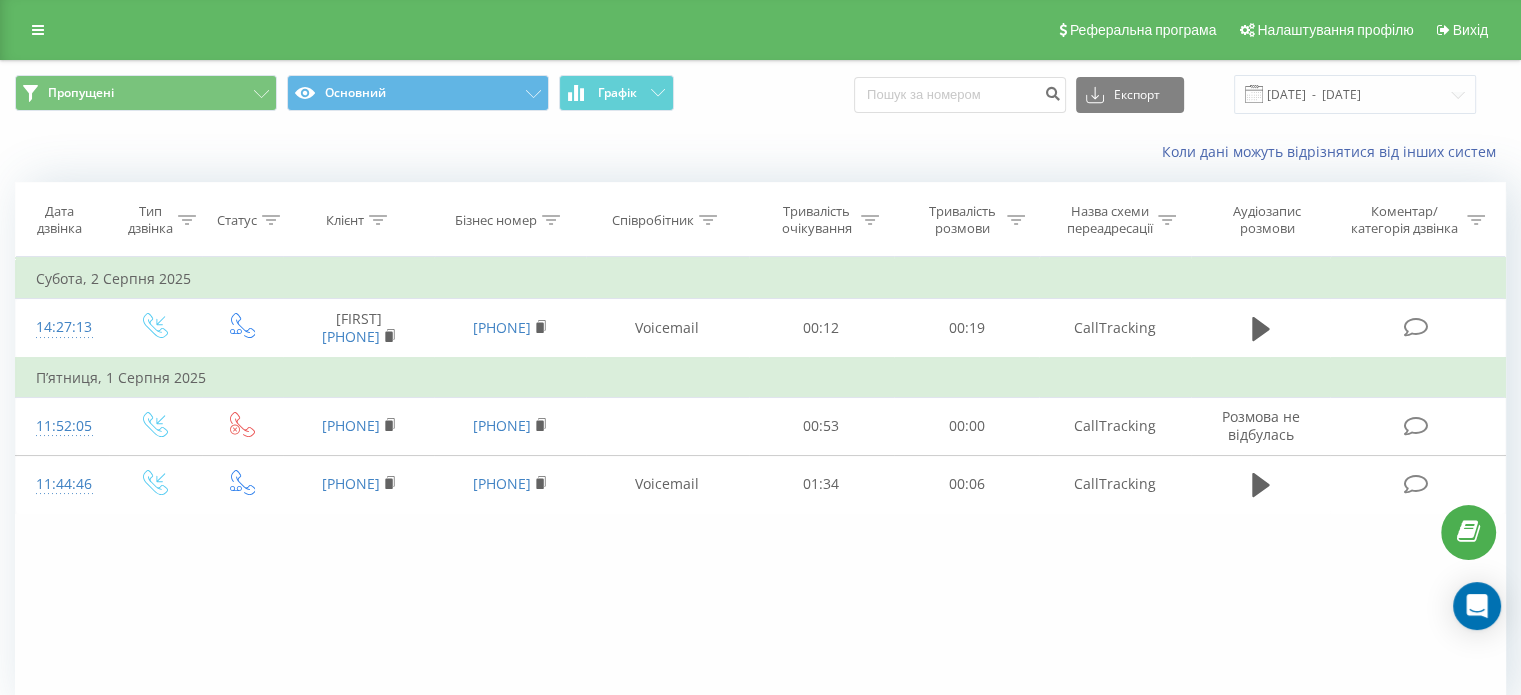 copy on "[PHONE]" 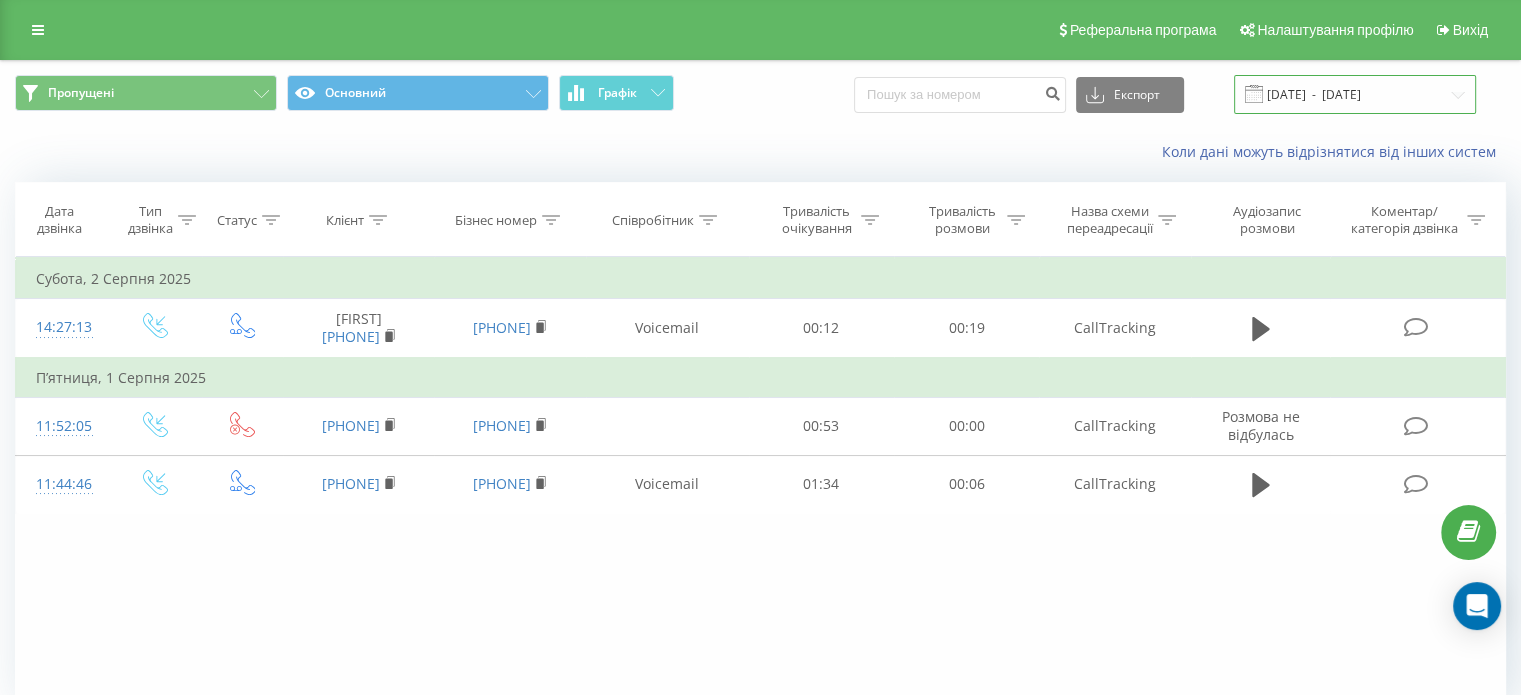 click on "[DATE]  -  [DATE]" at bounding box center [1355, 94] 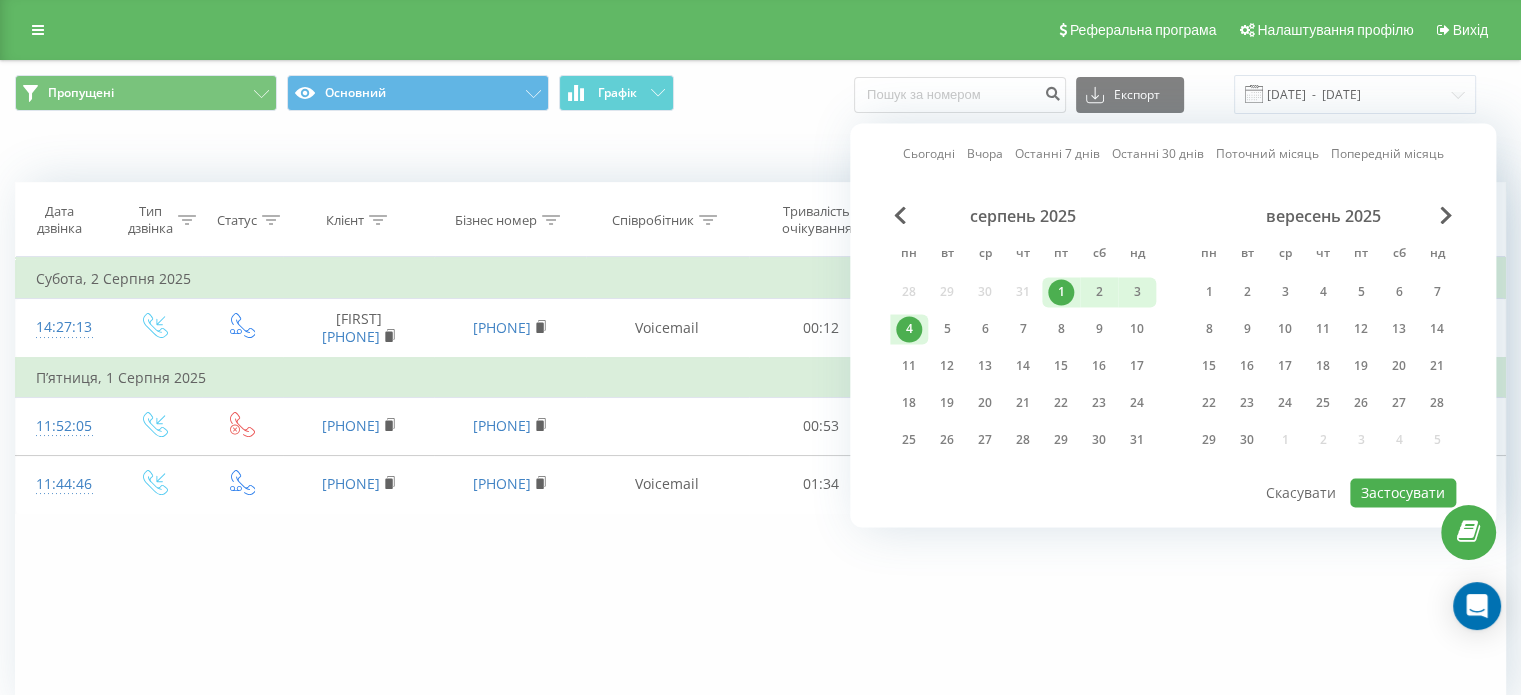 click on "1" at bounding box center [1061, 292] 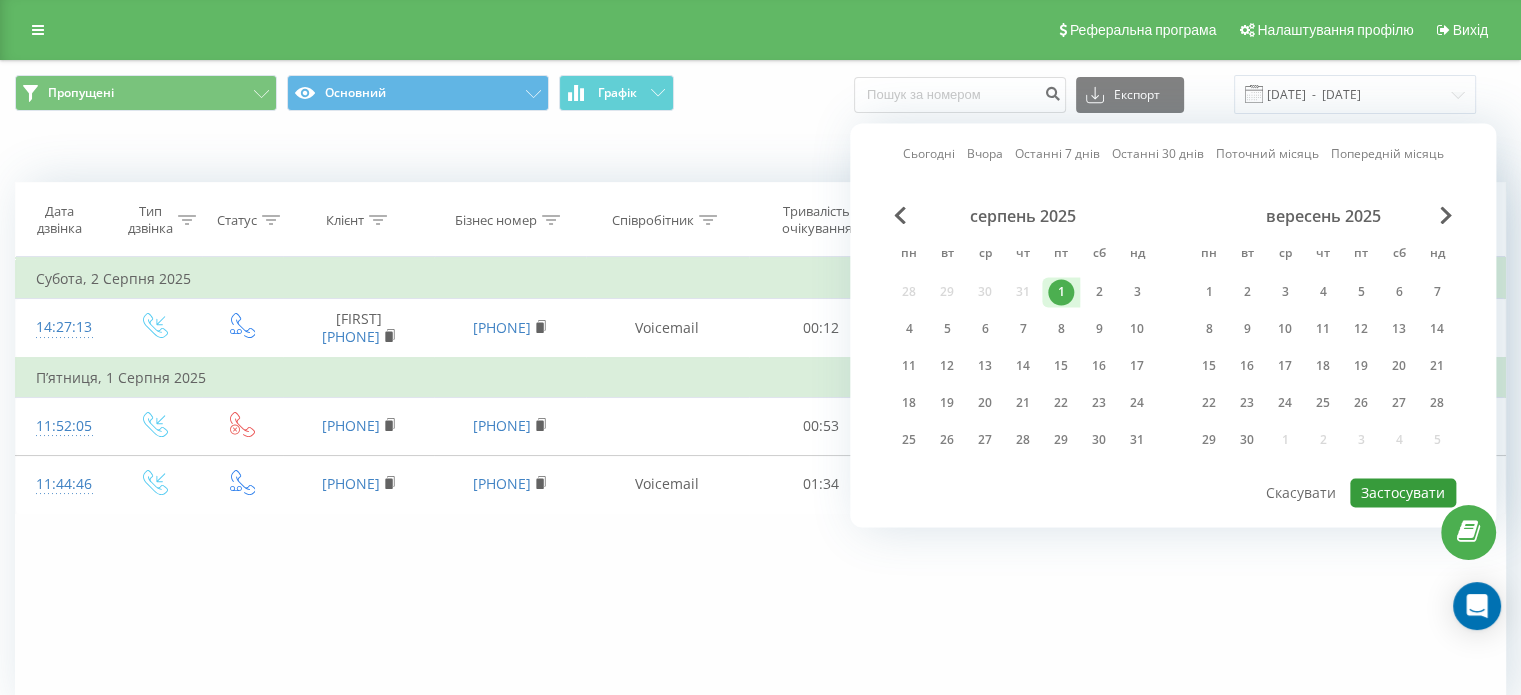 click on "Застосувати" at bounding box center (1403, 492) 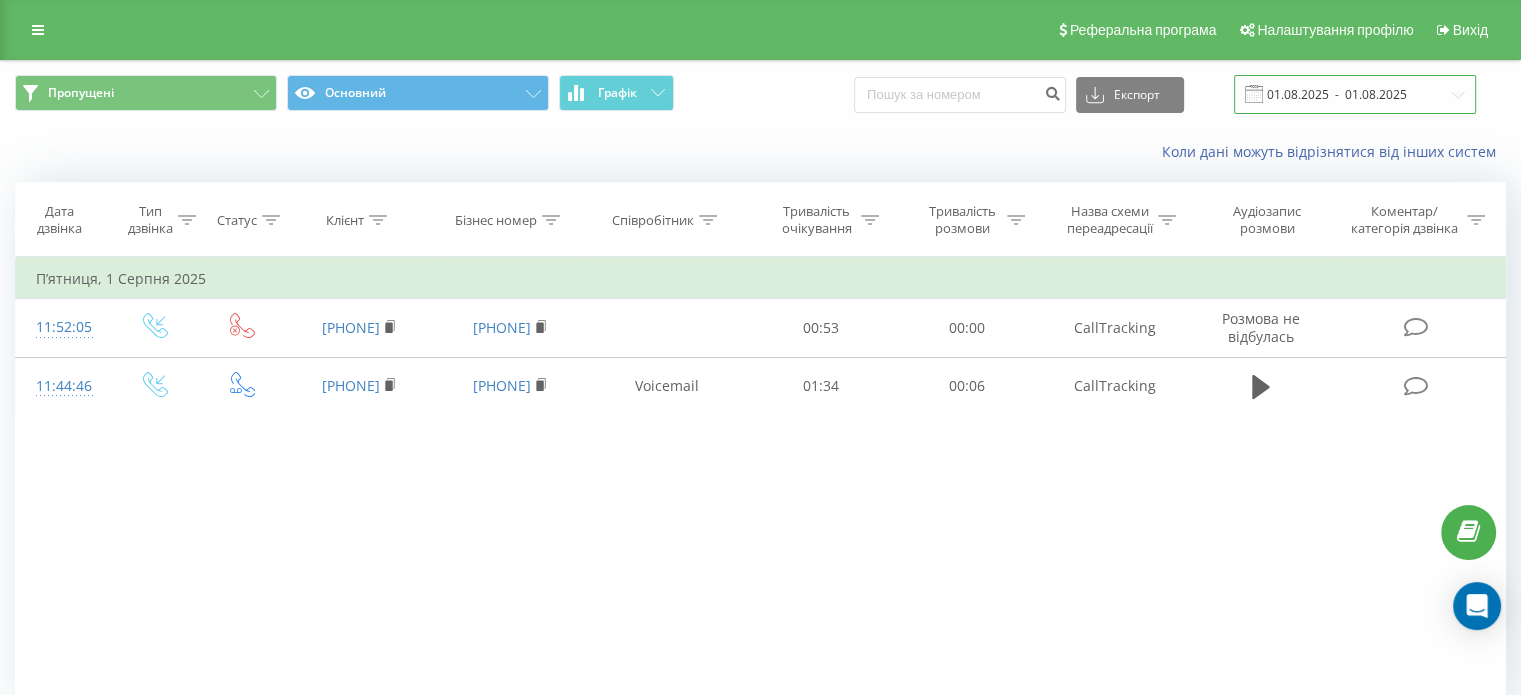 click on "01.08.2025  -  01.08.2025" at bounding box center (1355, 94) 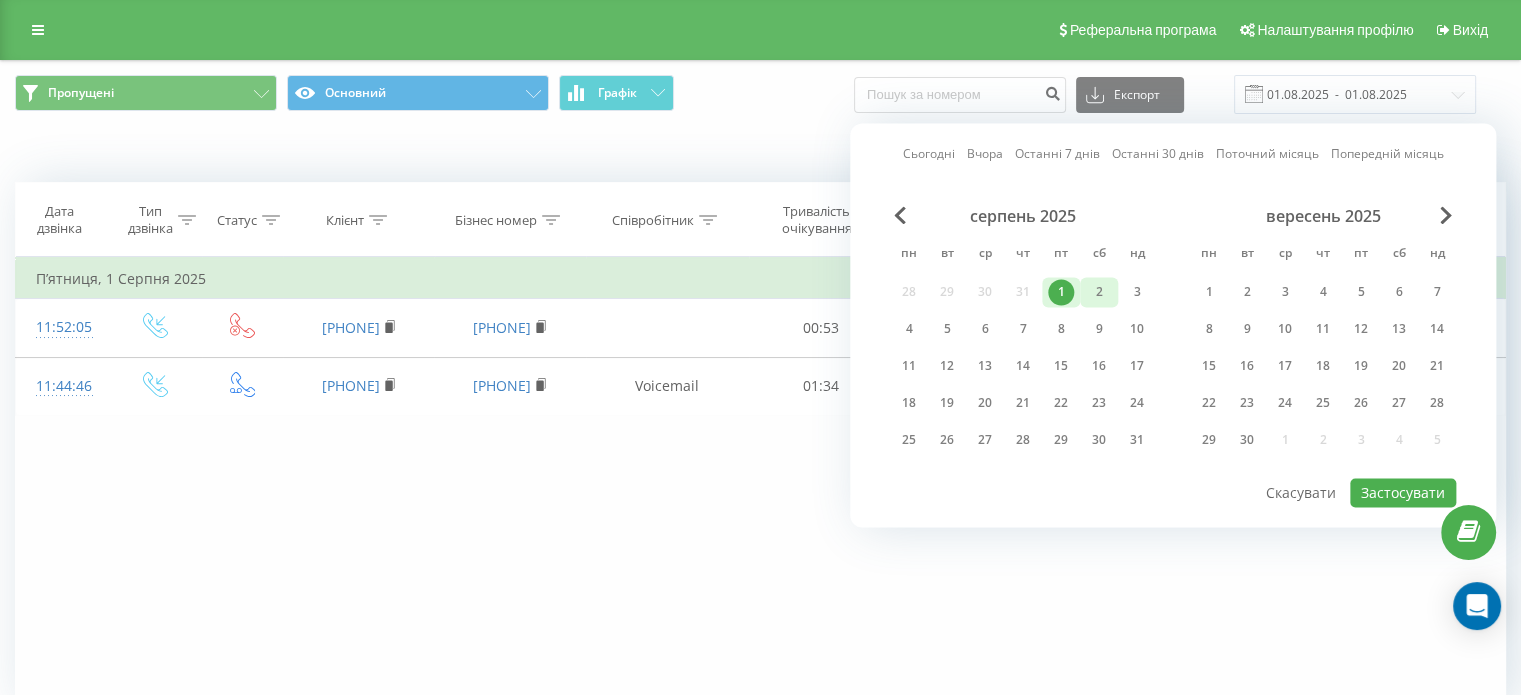 click on "2" at bounding box center (1099, 292) 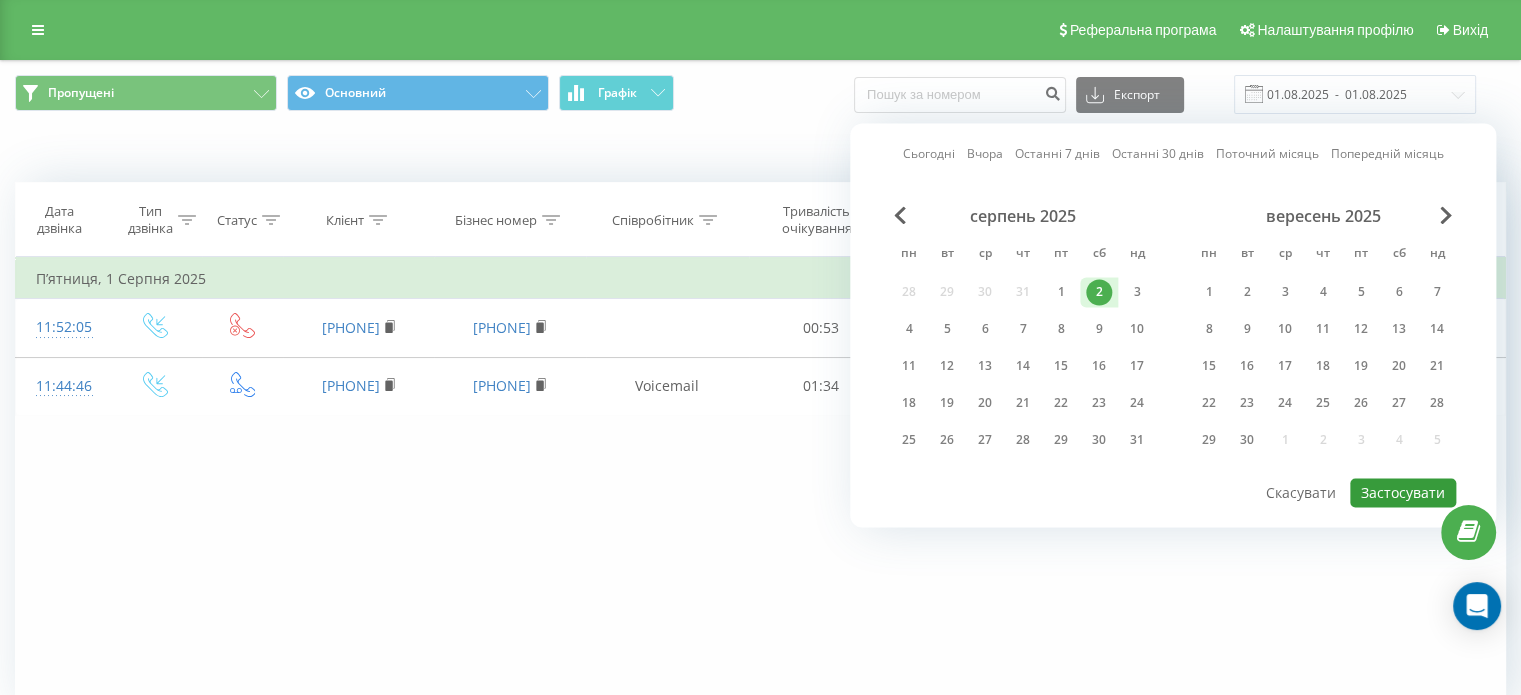 click on "Застосувати" at bounding box center (1403, 492) 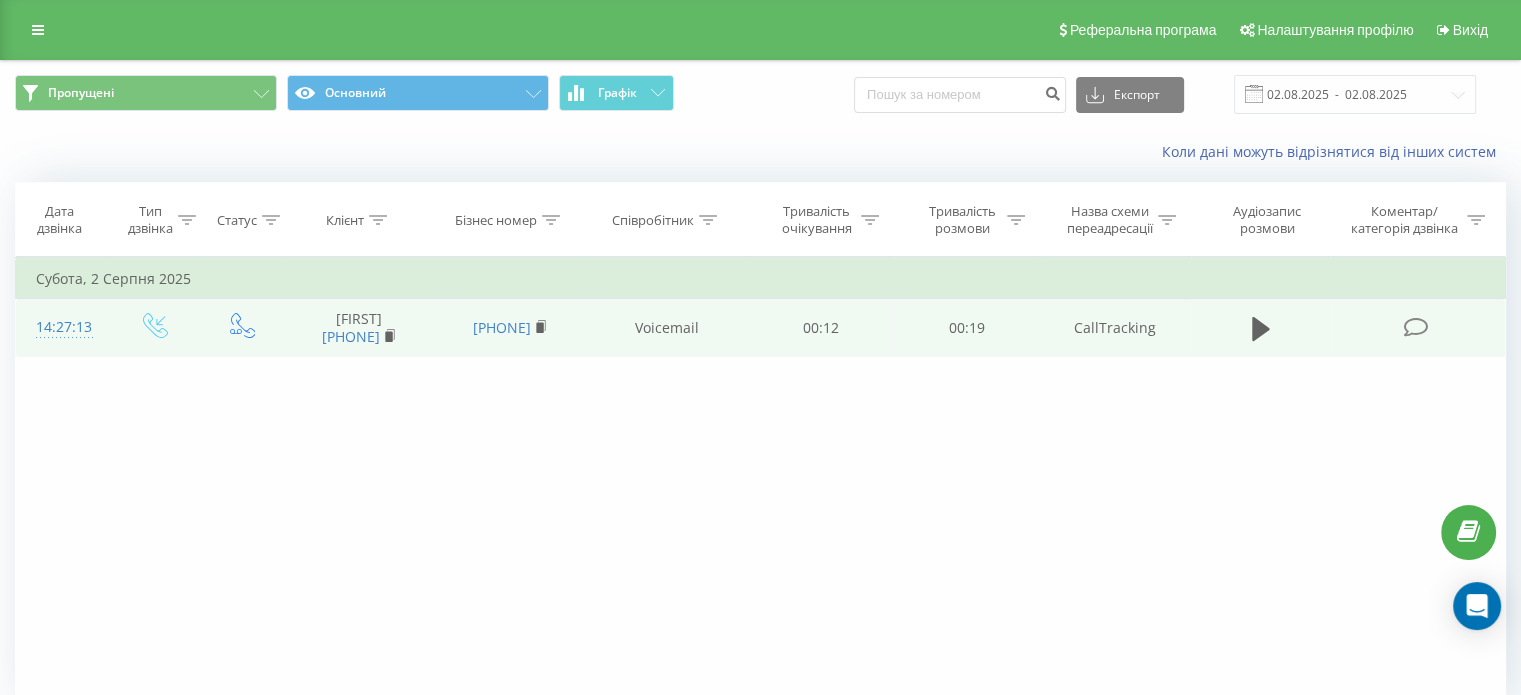 click at bounding box center [1261, 328] 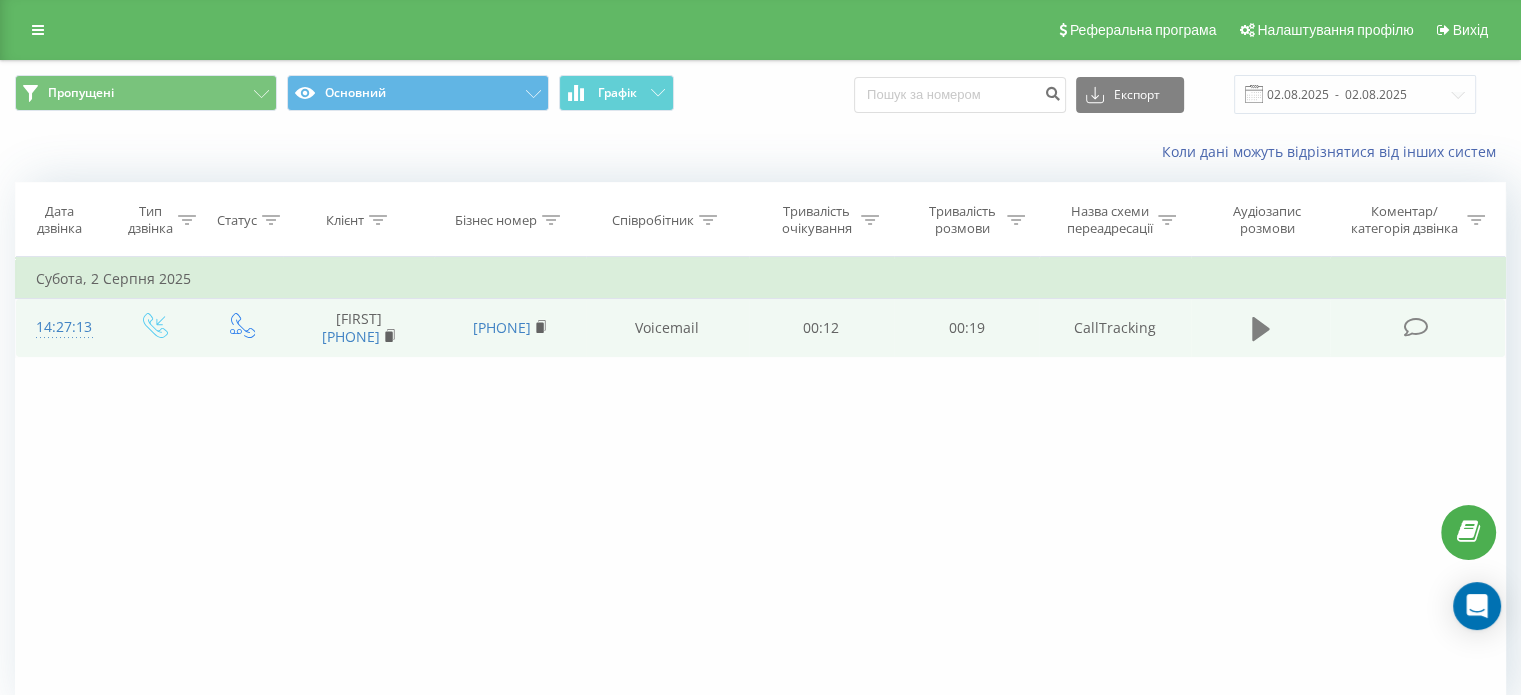 click 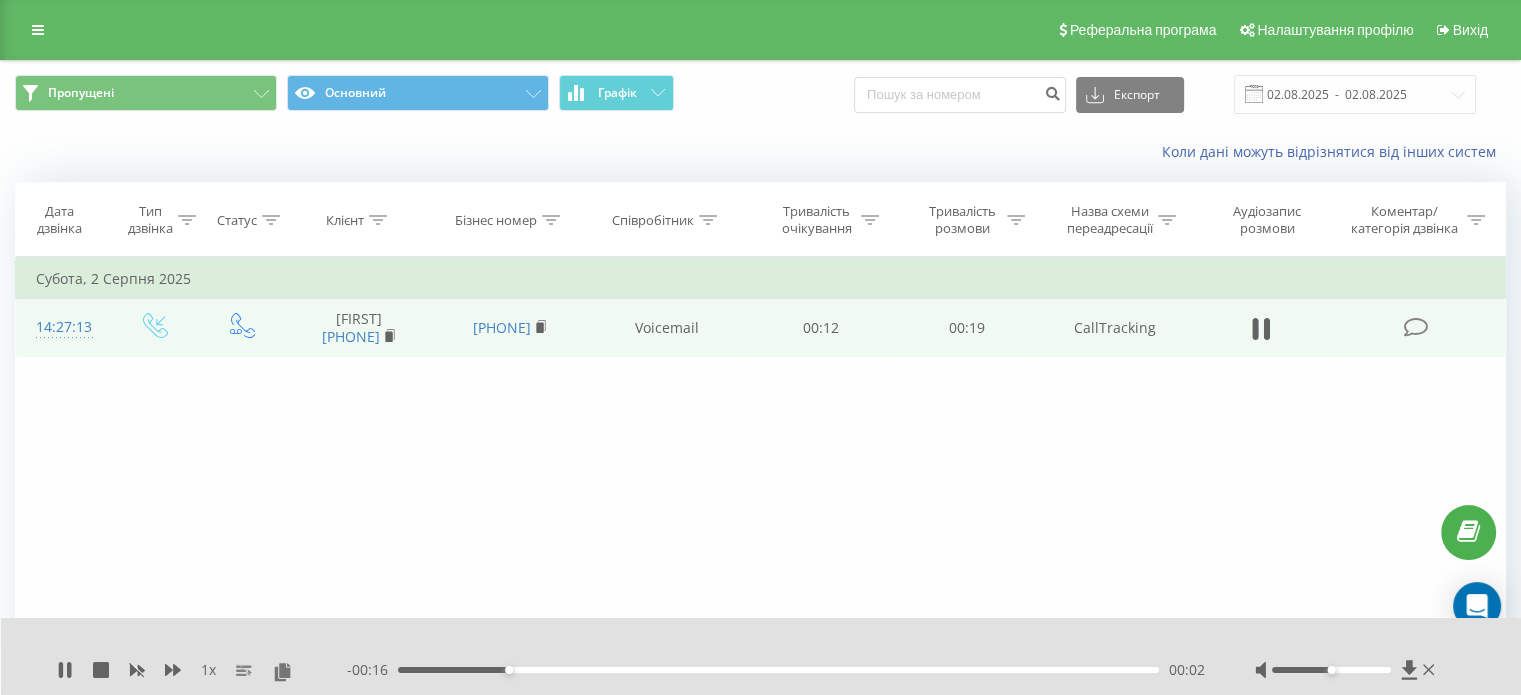 click on "Фільтрувати за умовою Дорівнює Введіть значення Скасувати OK Фільтрувати за умовою Дорівнює Введіть значення Скасувати OK Фільтрувати за умовою Містить Скасувати OK Фільтрувати за умовою Містить Скасувати OK Фільтрувати за умовою Містить Скасувати OK Фільтрувати за умовою Дорівнює Скасувати OK Фільтрувати за умовою Дорівнює Скасувати OK Фільтрувати за умовою Містить Скасувати OK Фільтрувати за умовою Дорівнює Введіть значення Скасувати OK Субота, [DATE]  14:27:13         [FIRST] [PHONE] [PHONE] Voicemail 00:12 00:19 CallTracking" at bounding box center [760, 482] 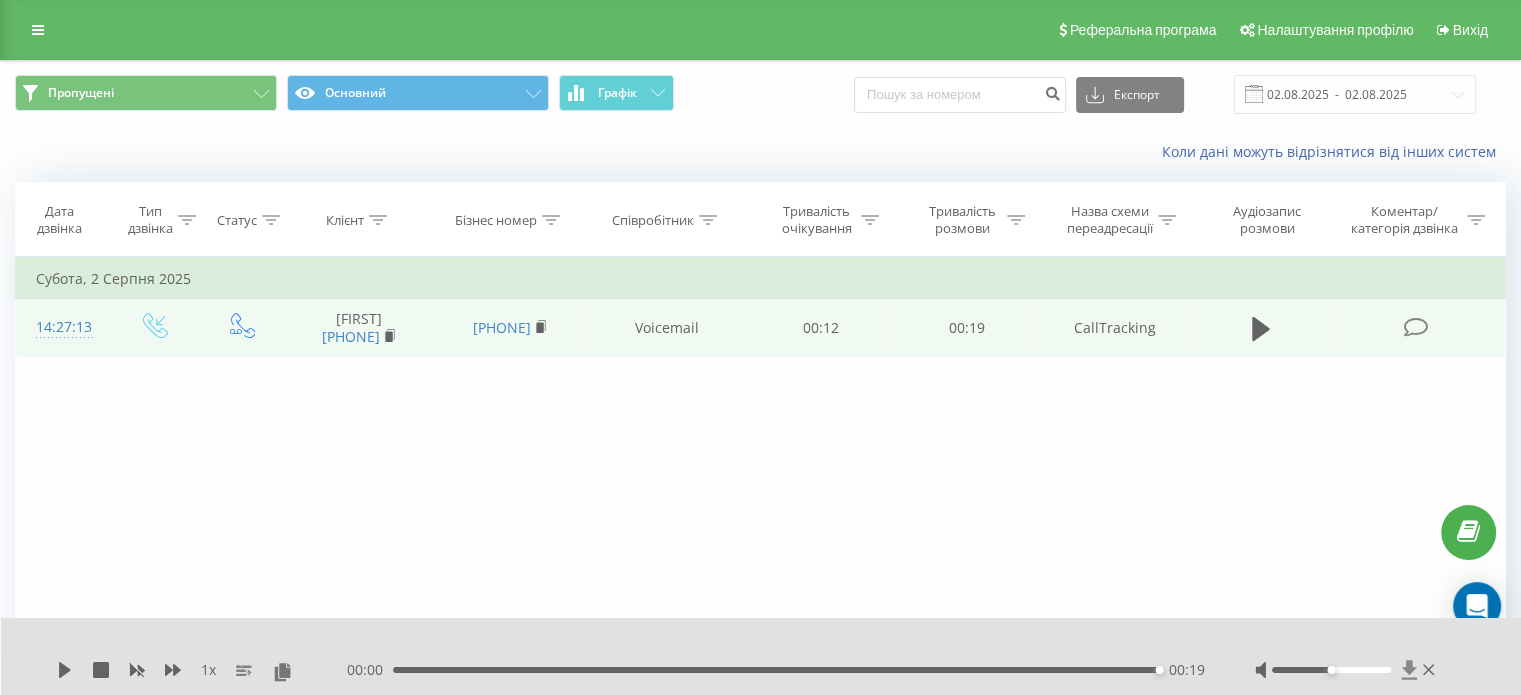 click 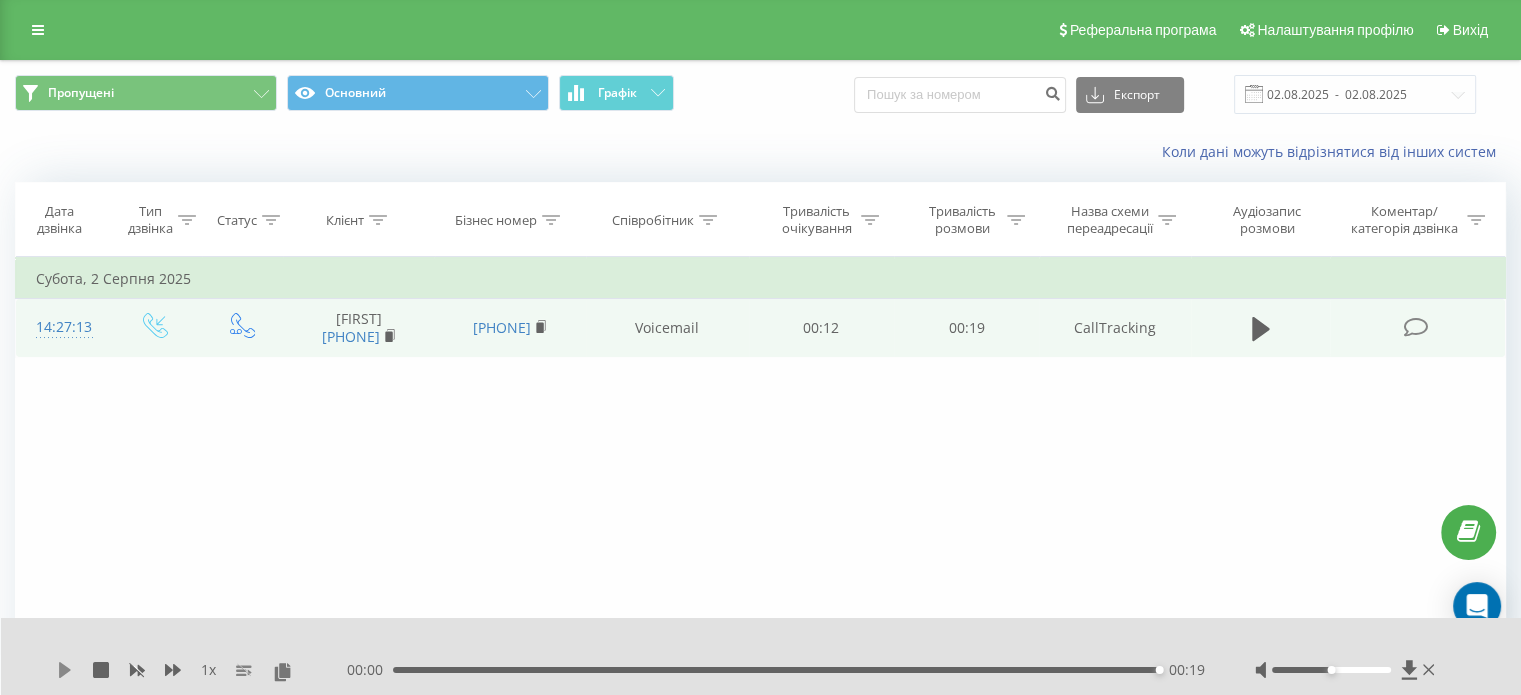 click 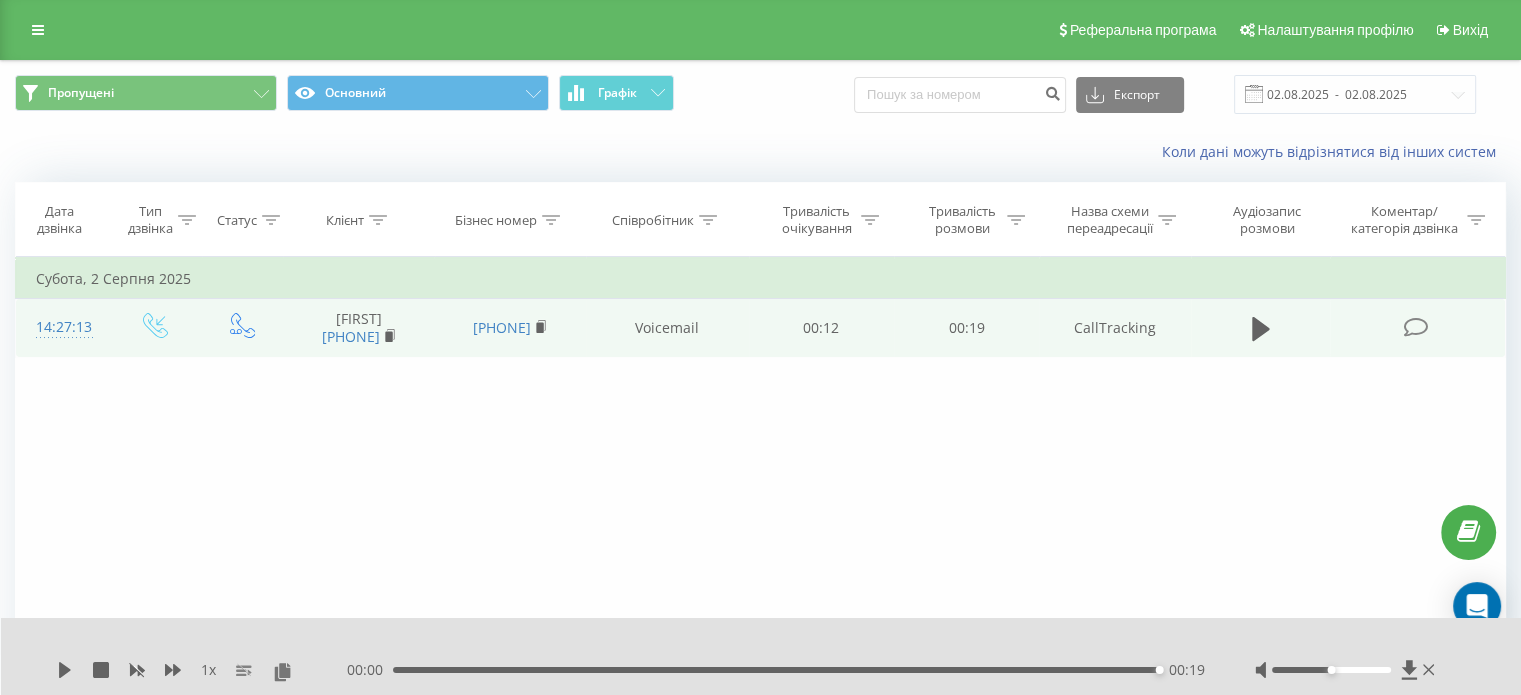 click on "Фільтрувати за умовою Дорівнює Введіть значення Скасувати OK Фільтрувати за умовою Дорівнює Введіть значення Скасувати OK Фільтрувати за умовою Містить Скасувати OK Фільтрувати за умовою Містить Скасувати OK Фільтрувати за умовою Містить Скасувати OK Фільтрувати за умовою Дорівнює Скасувати OK Фільтрувати за умовою Дорівнює Скасувати OK Фільтрувати за умовою Містить Скасувати OK Фільтрувати за умовою Дорівнює Введіть значення Скасувати OK Субота, [DATE]  14:27:13         [FIRST] [PHONE] [PHONE] Voicemail 00:12 00:19 CallTracking" at bounding box center [760, 482] 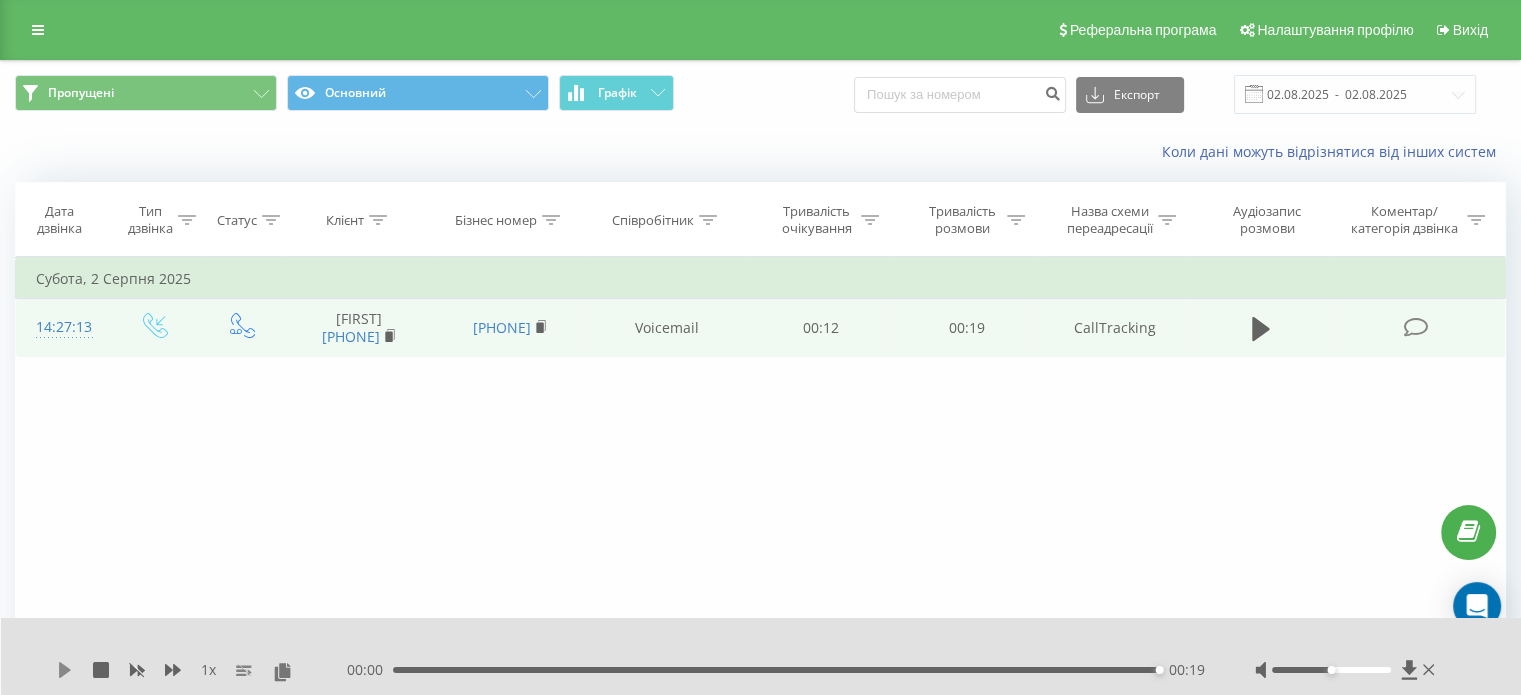 click 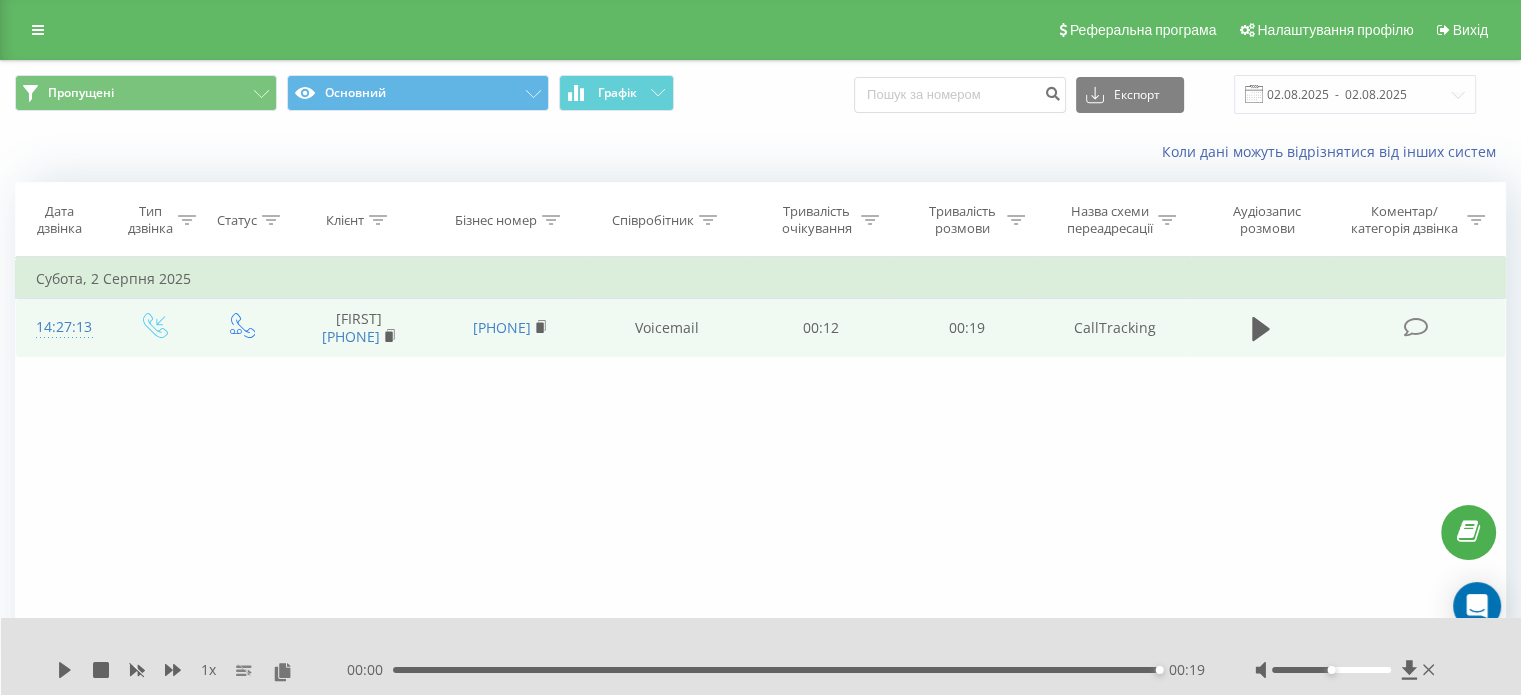 click on "00:19" at bounding box center (776, 670) 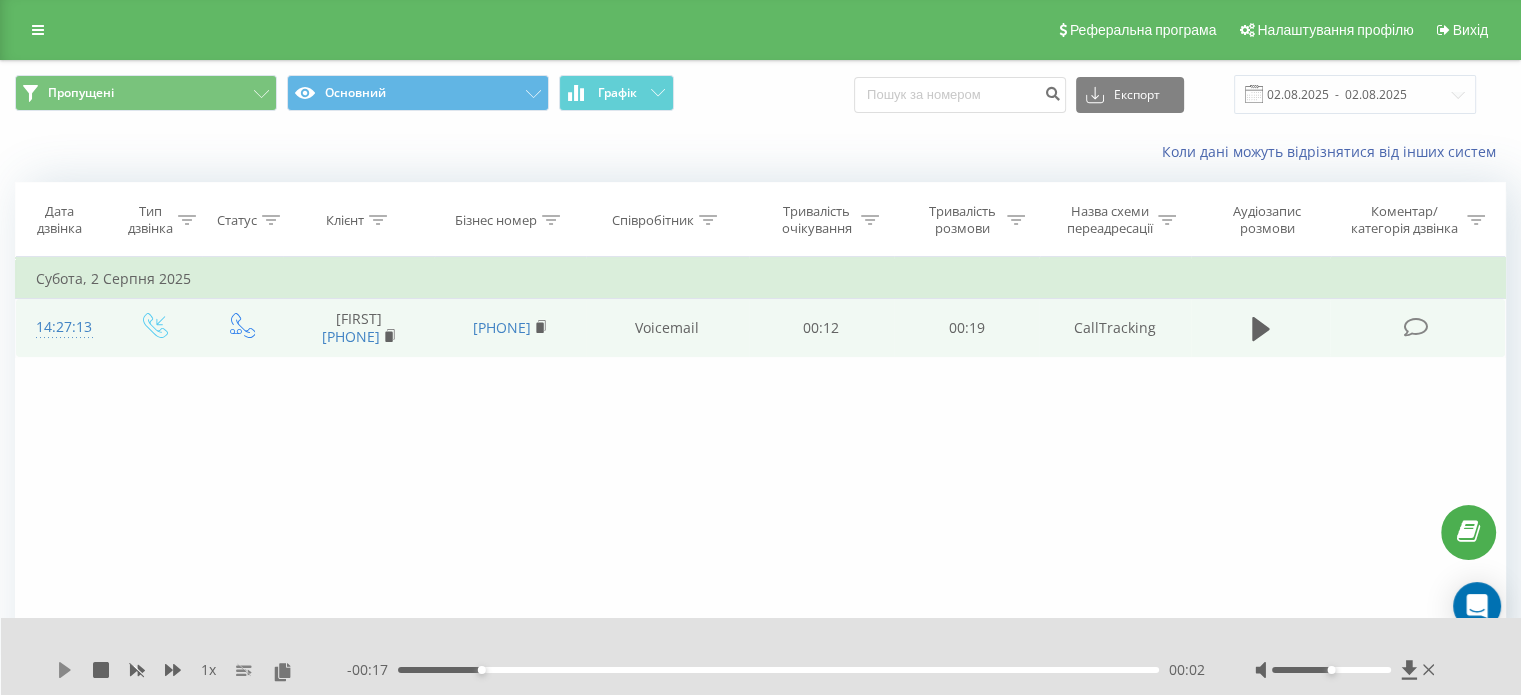 click 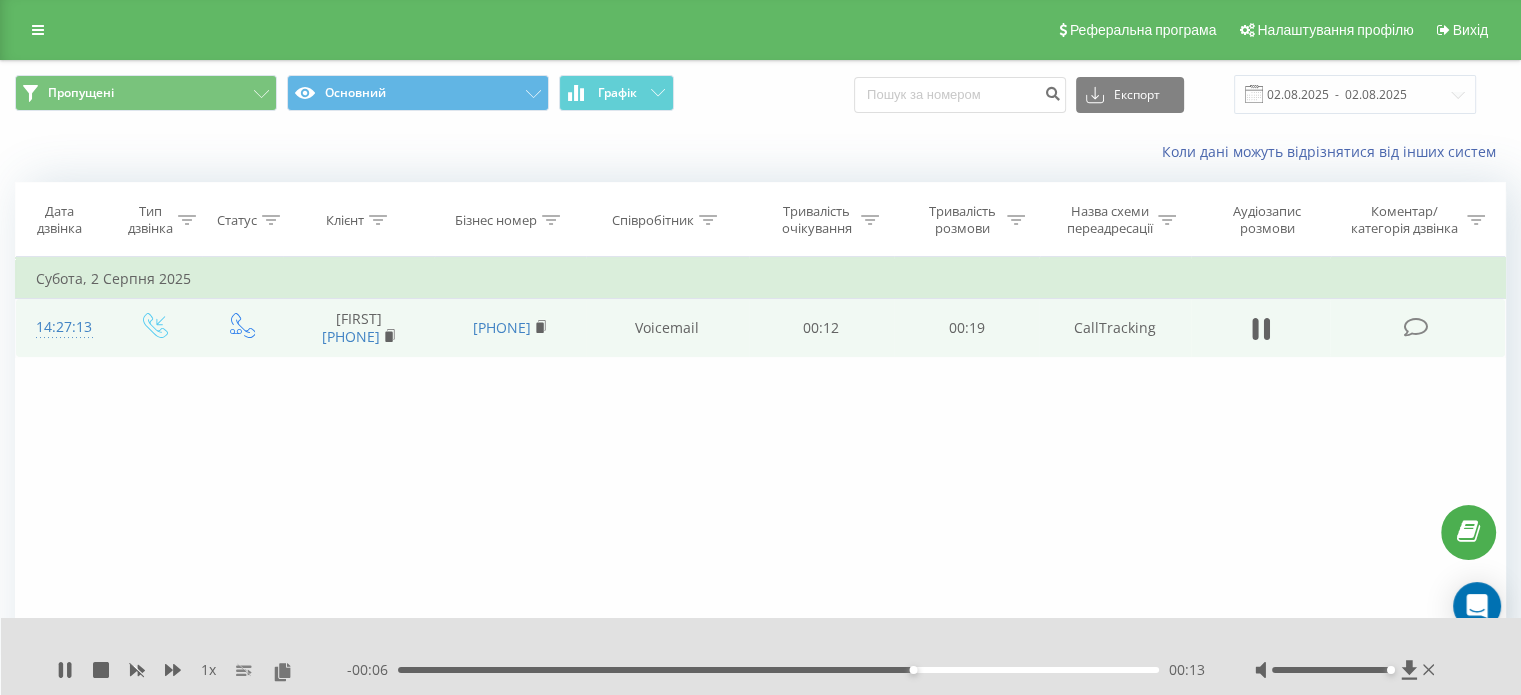 click at bounding box center [1331, 670] 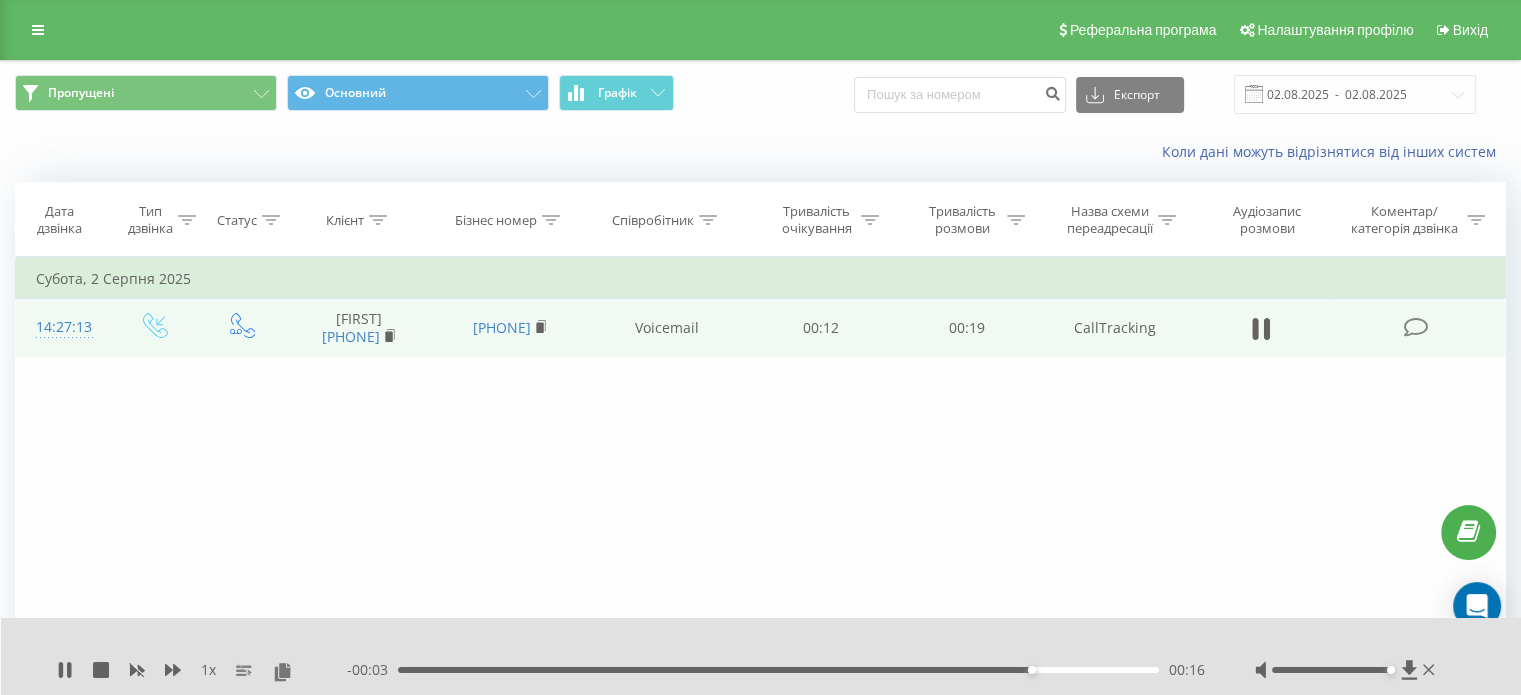 click on "00:16" at bounding box center [778, 670] 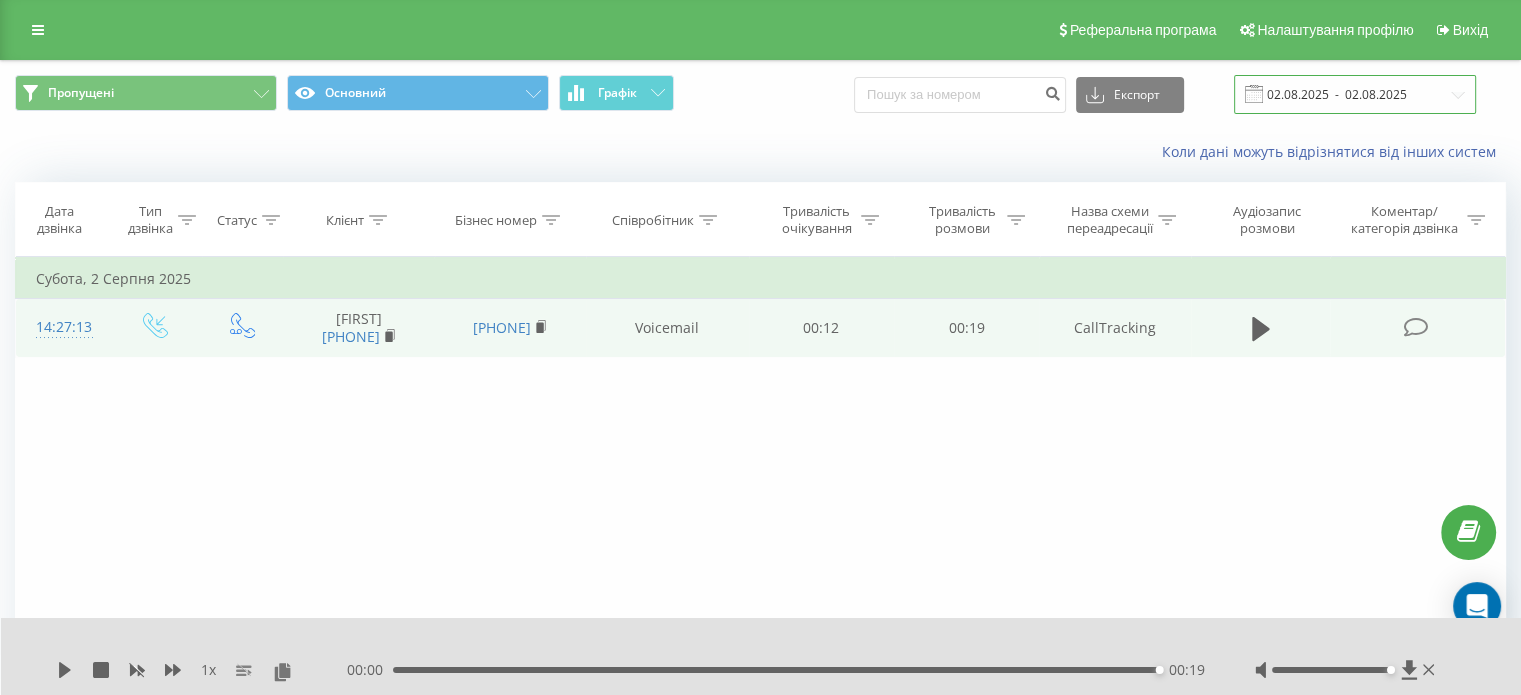 click on "02.08.2025  -  02.08.2025" at bounding box center (1355, 94) 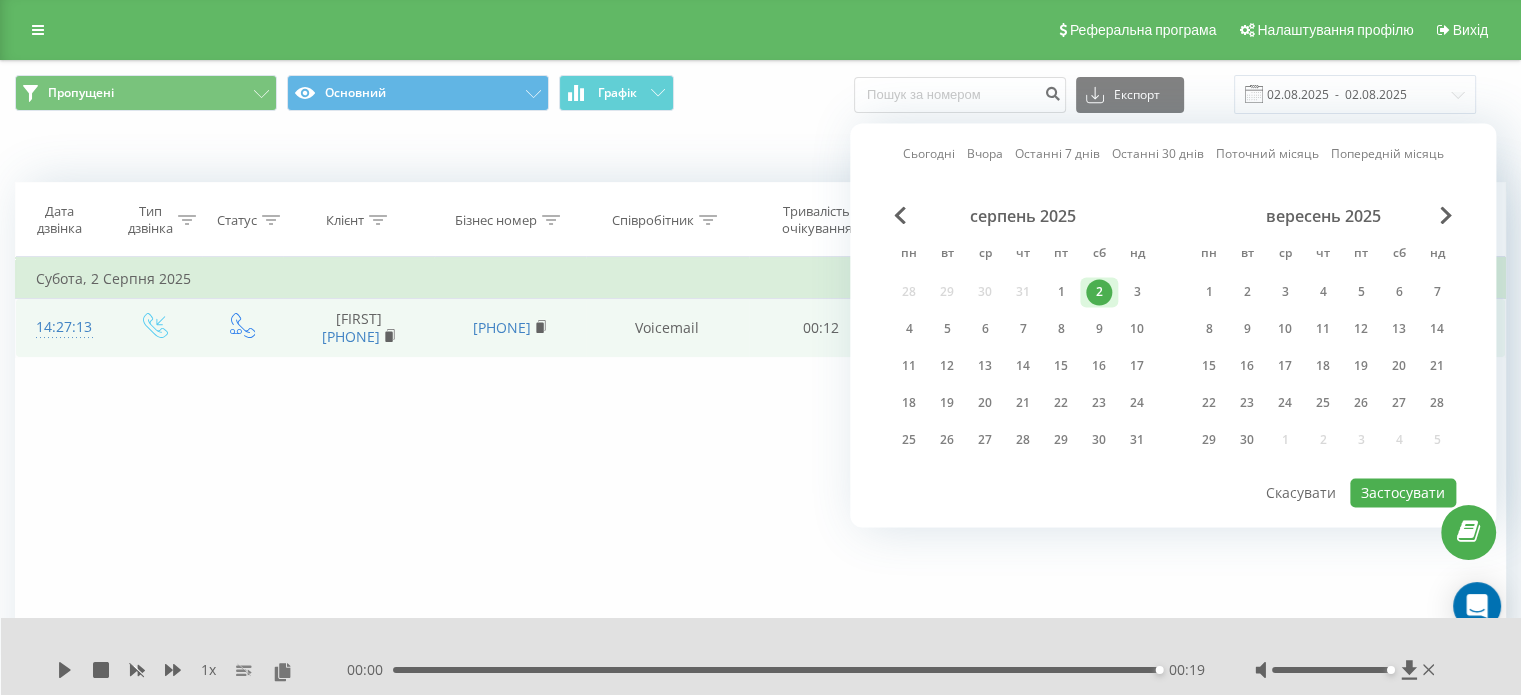 click on "3" at bounding box center (1137, 292) 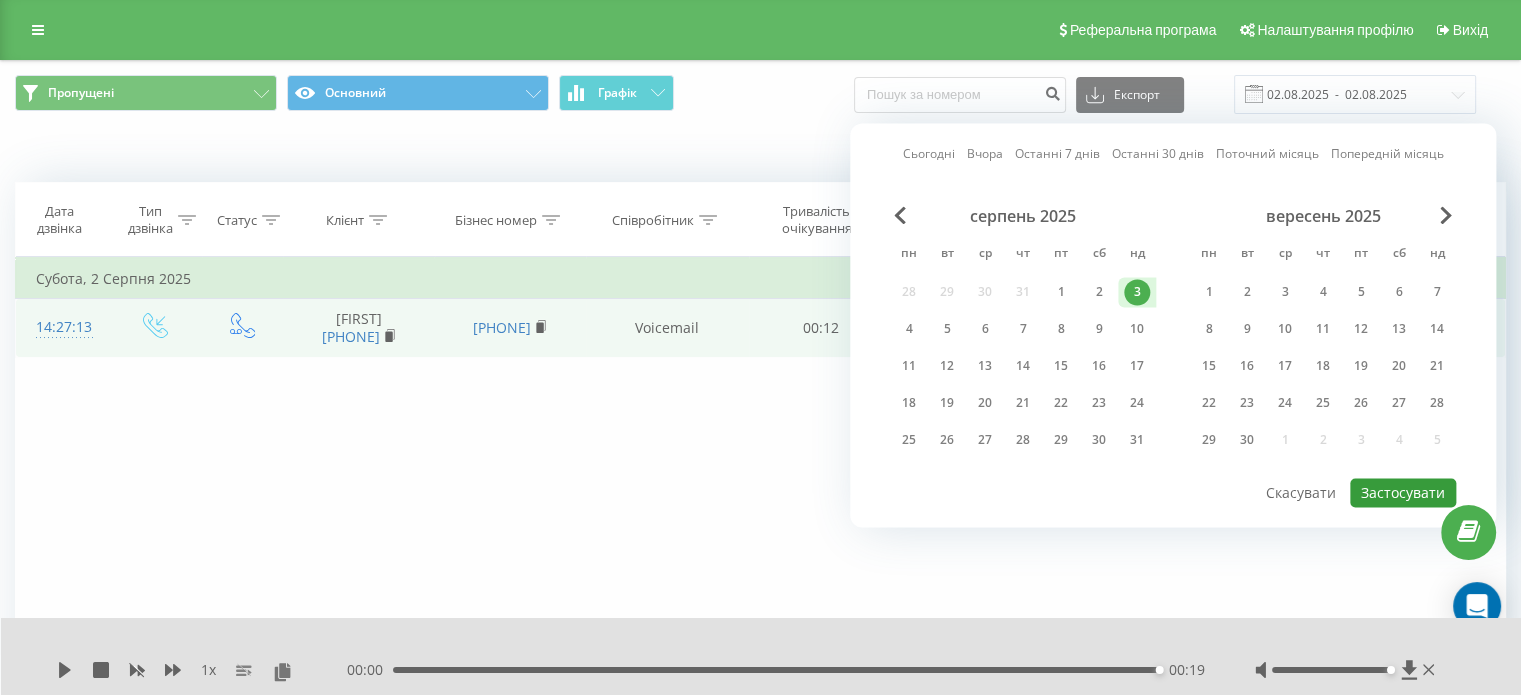click on "Застосувати" at bounding box center [1403, 492] 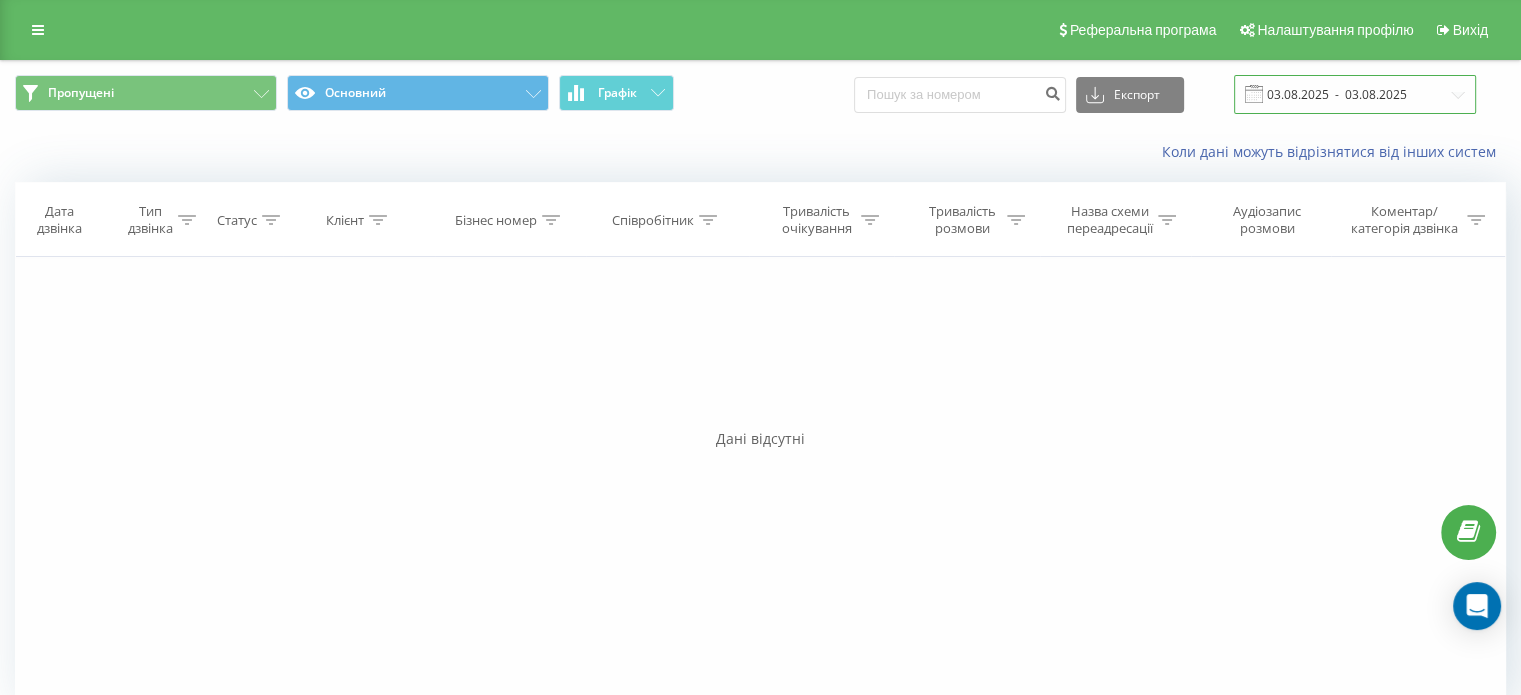 click on "03.08.2025  -  03.08.2025" at bounding box center [1355, 94] 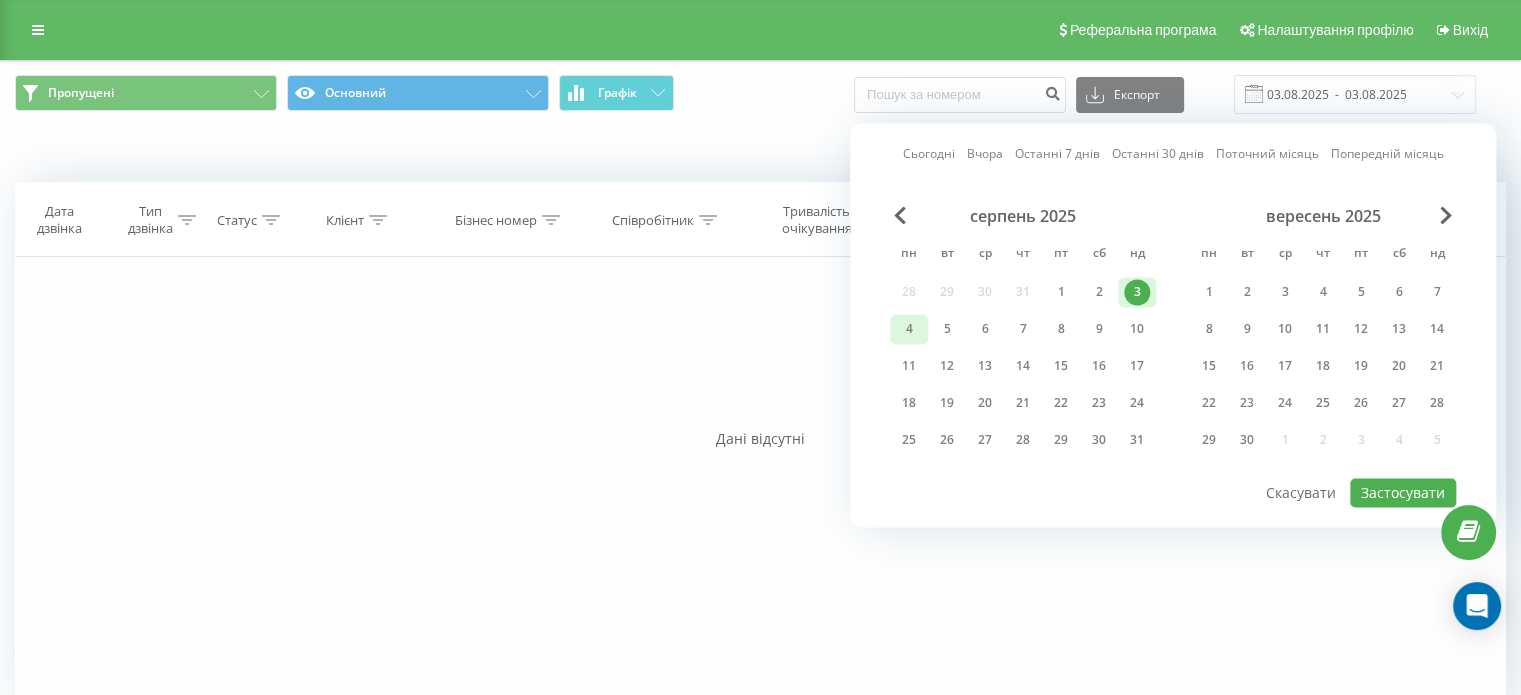 click on "4" at bounding box center (909, 329) 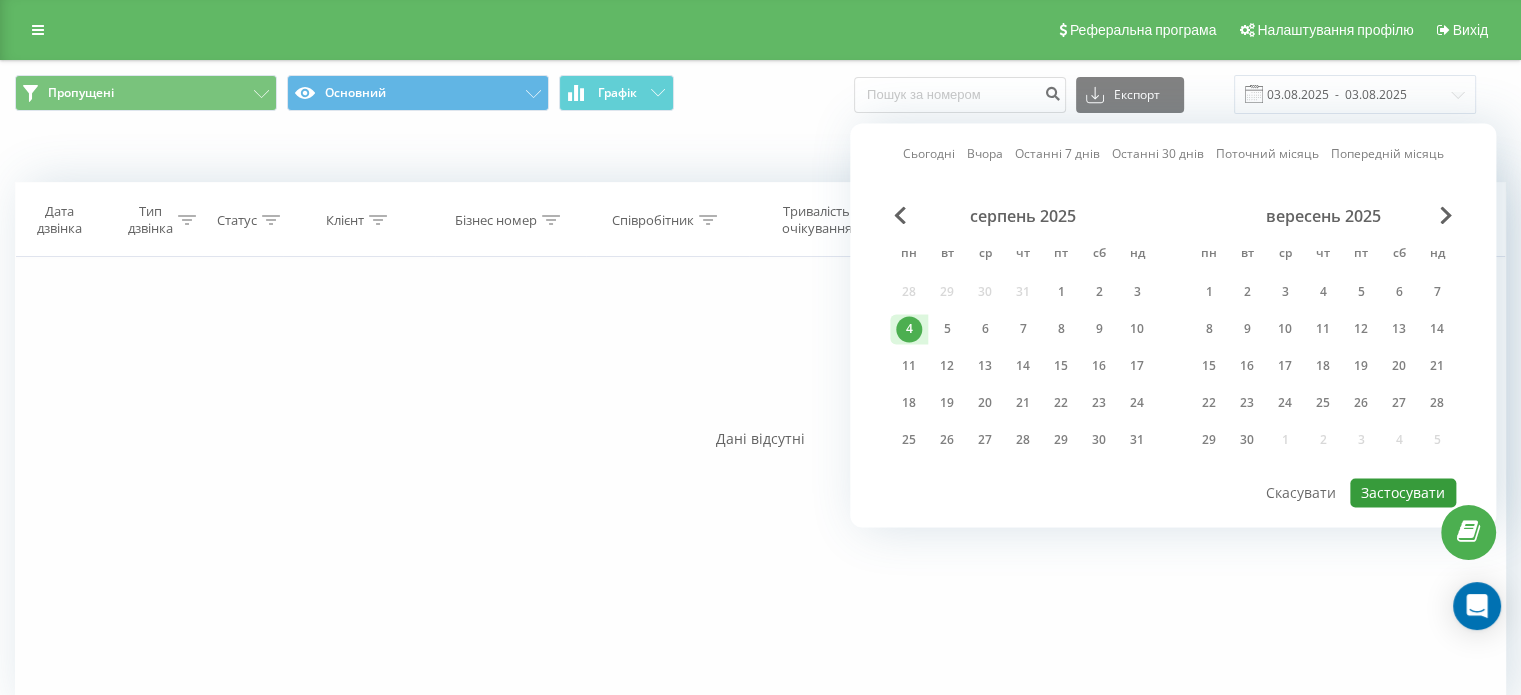 click on "Застосувати" at bounding box center [1403, 492] 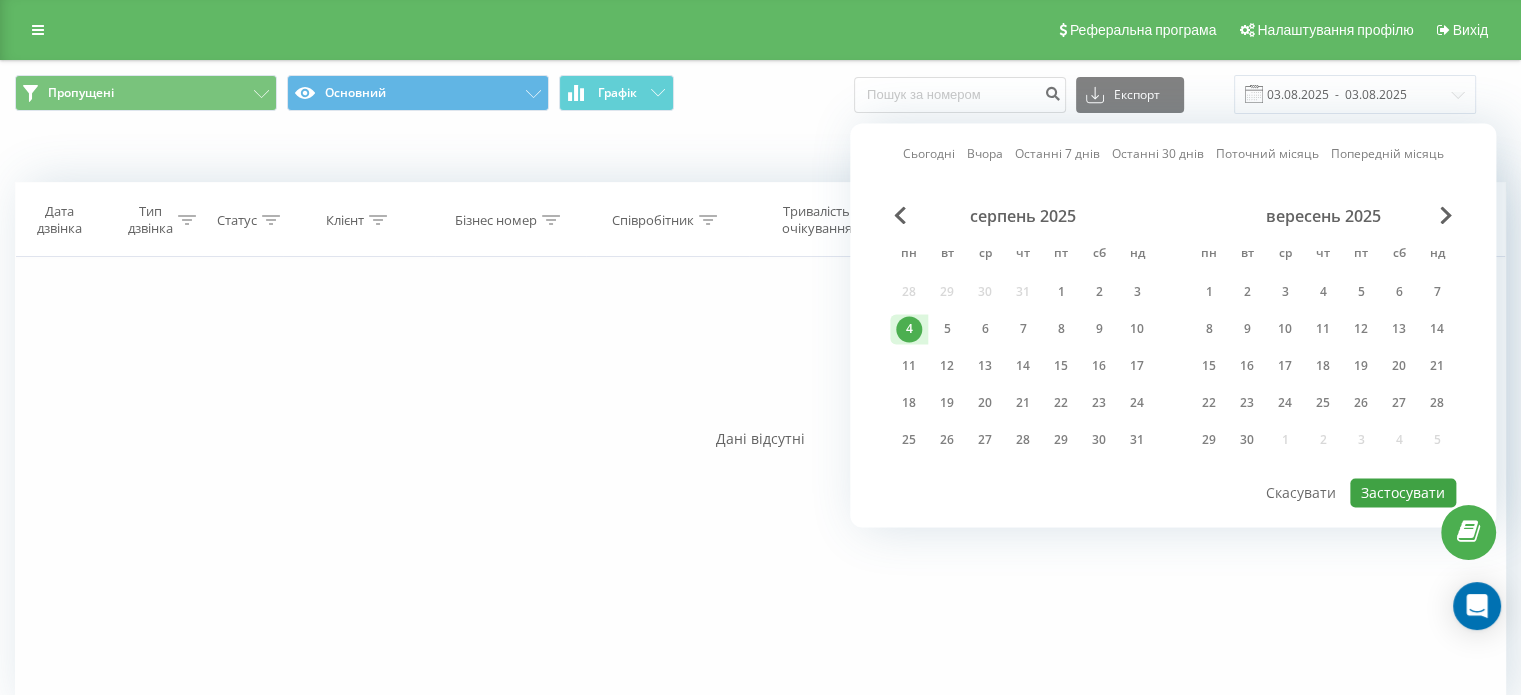 type on "04.08.2025  -  04.08.2025" 